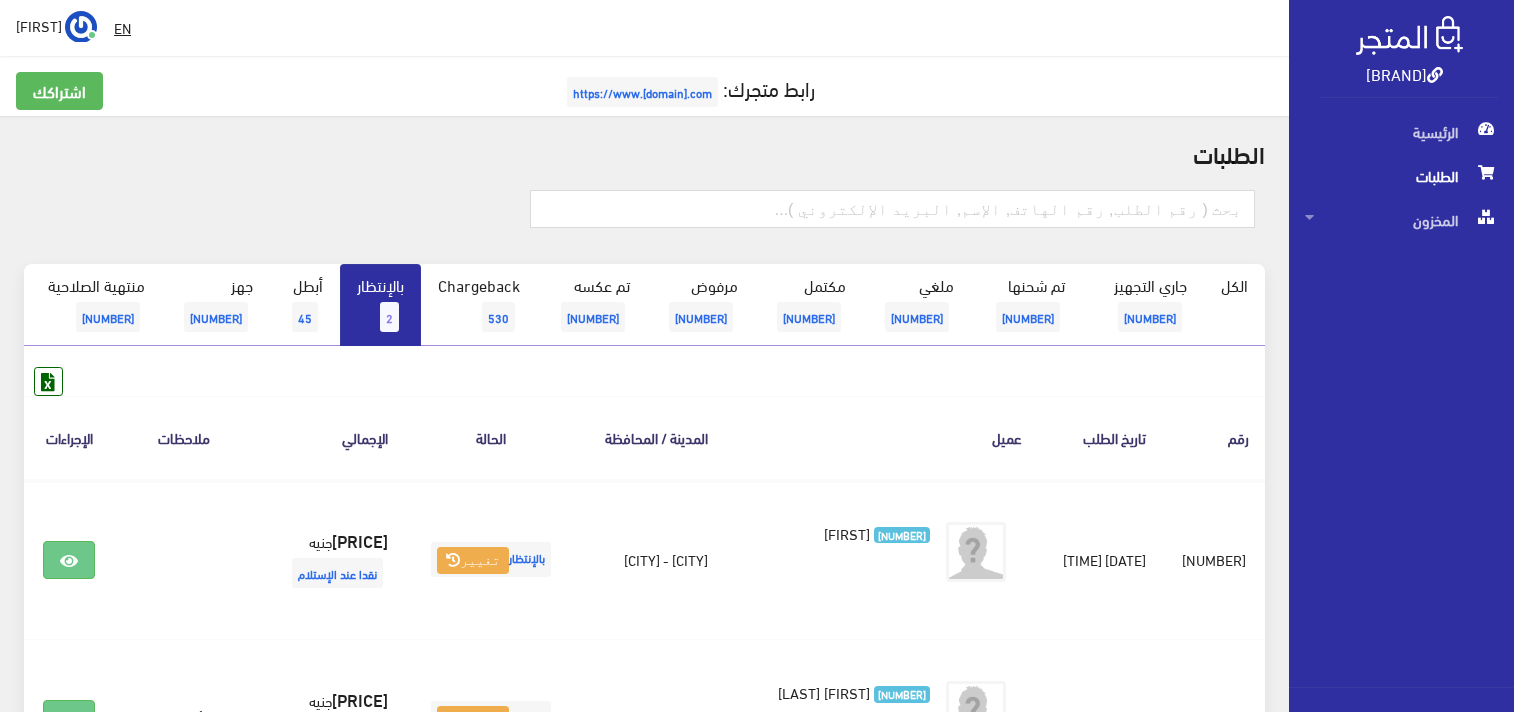 scroll, scrollTop: 0, scrollLeft: 0, axis: both 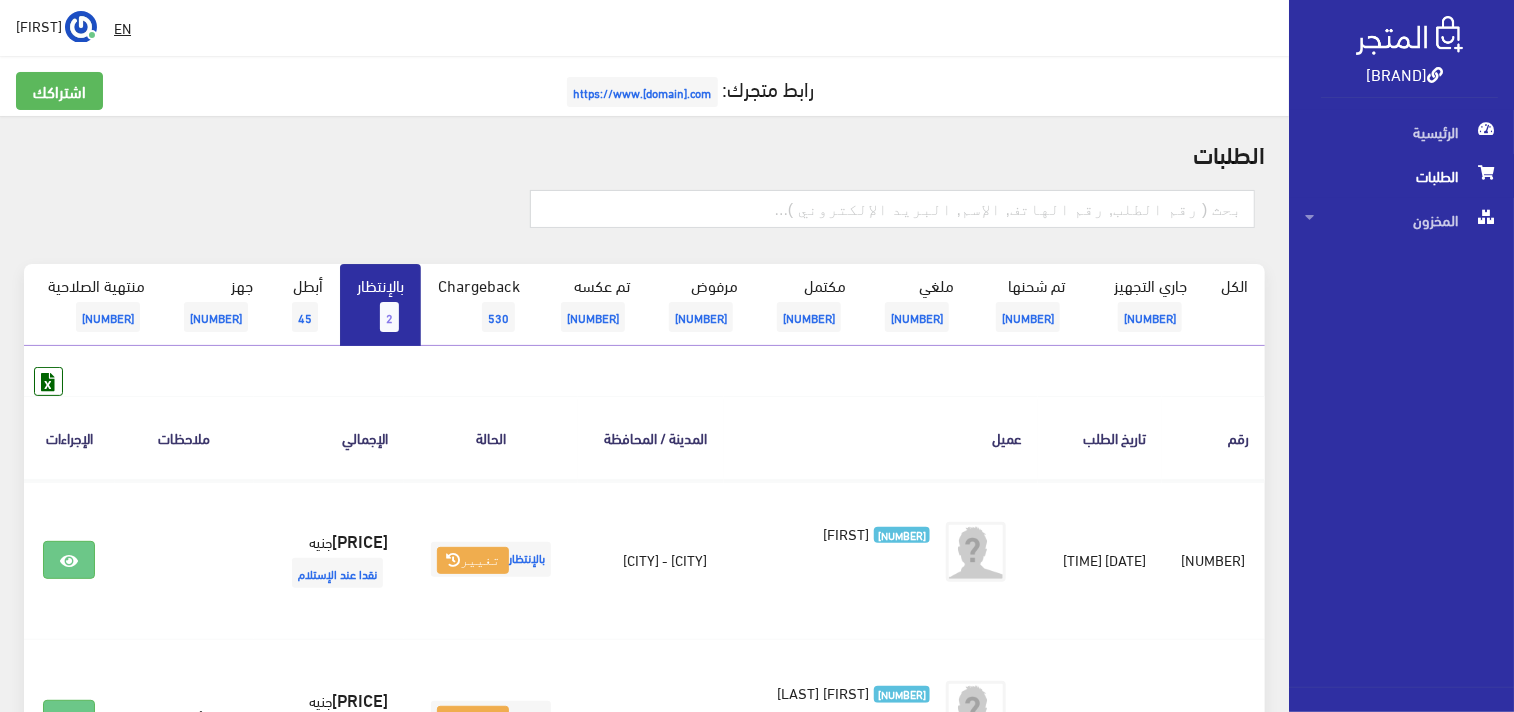 click on "2" at bounding box center [393, 317] 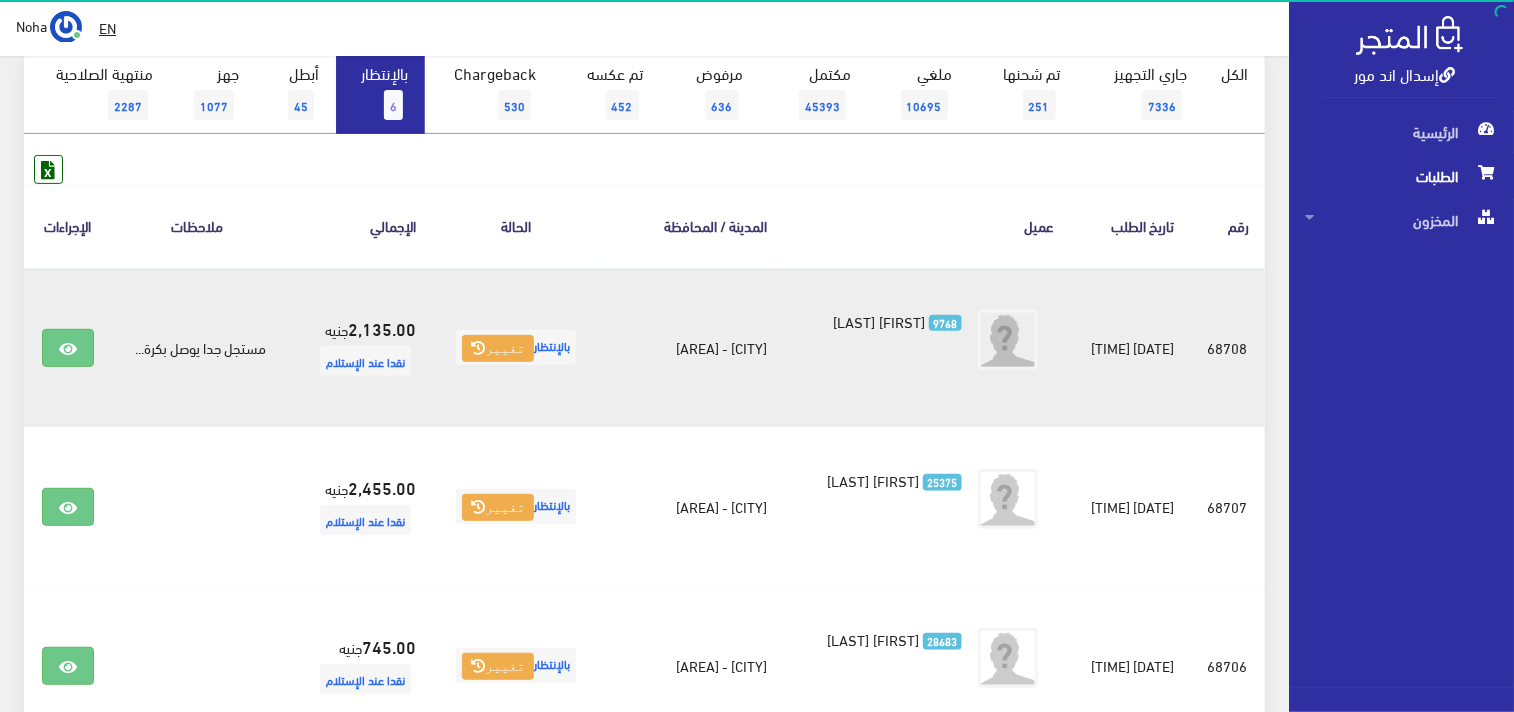 scroll, scrollTop: 222, scrollLeft: 0, axis: vertical 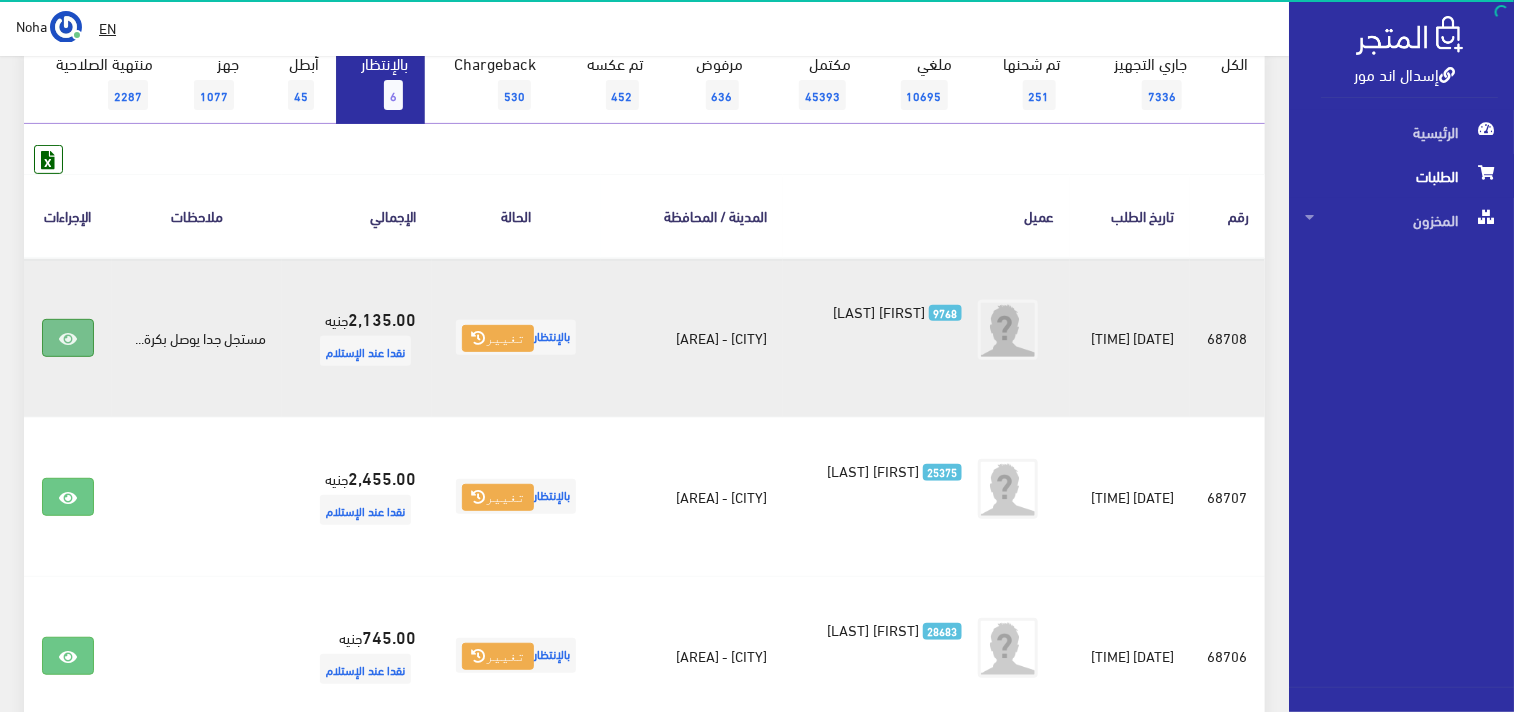 click at bounding box center (66, 338) 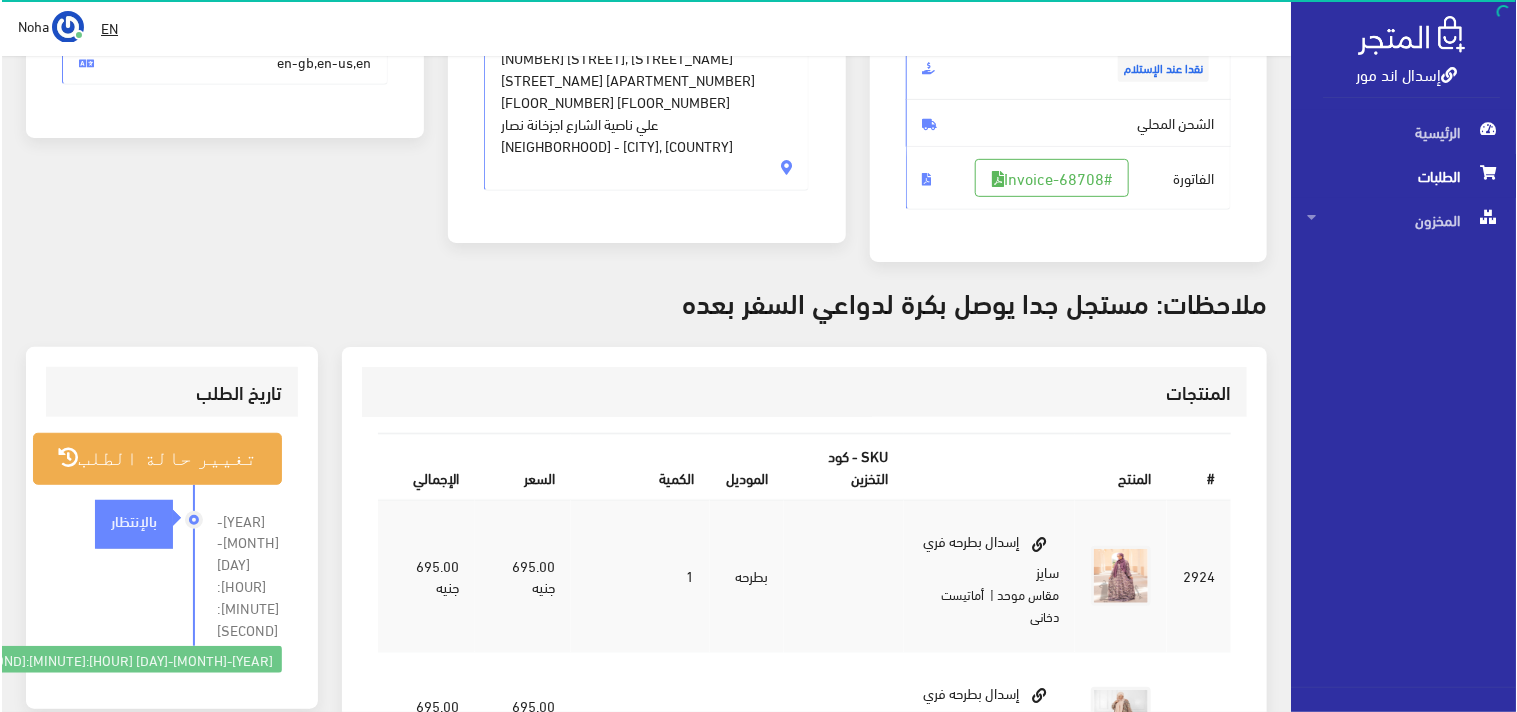 scroll, scrollTop: 333, scrollLeft: 0, axis: vertical 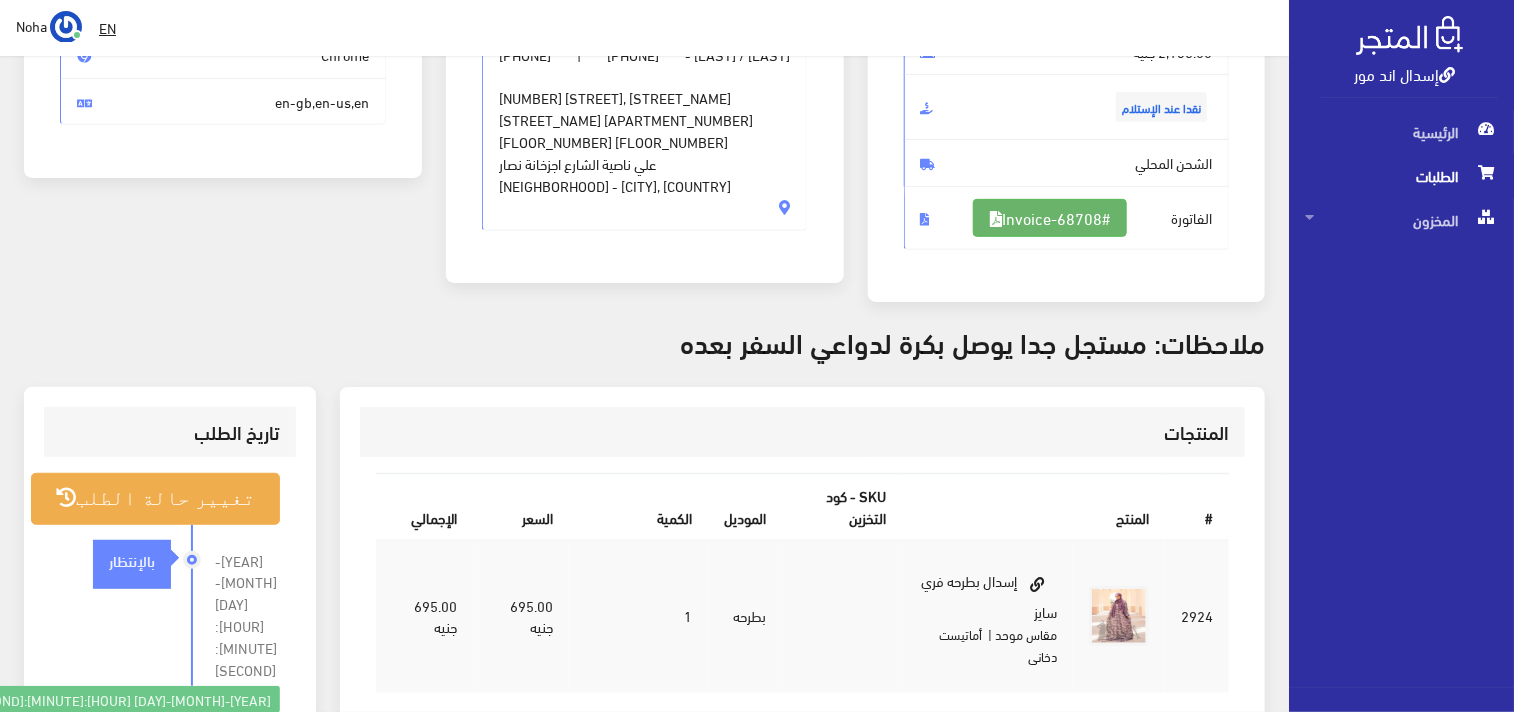 click on "#Invoice-68708" at bounding box center [1050, 218] 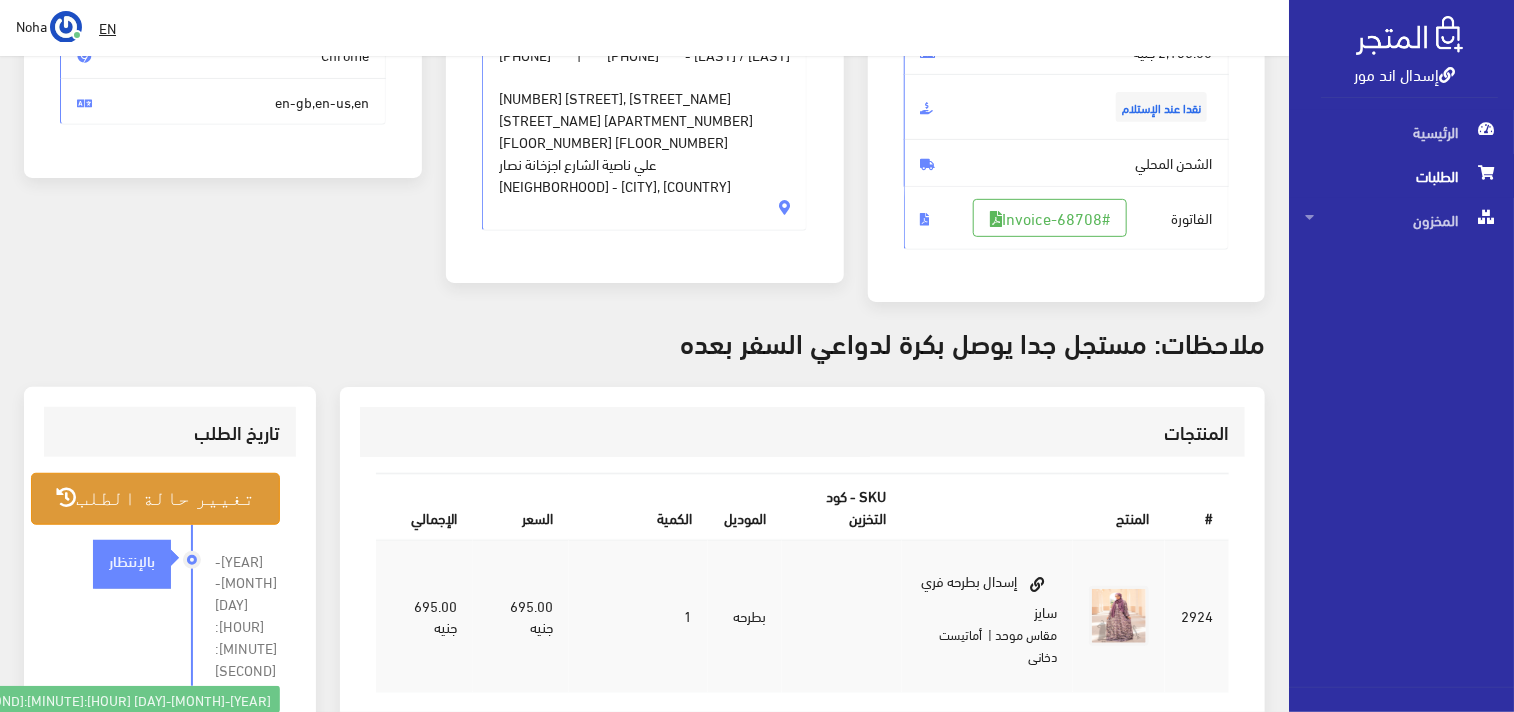 click on "تغيير حالة الطلب" at bounding box center (155, 498) 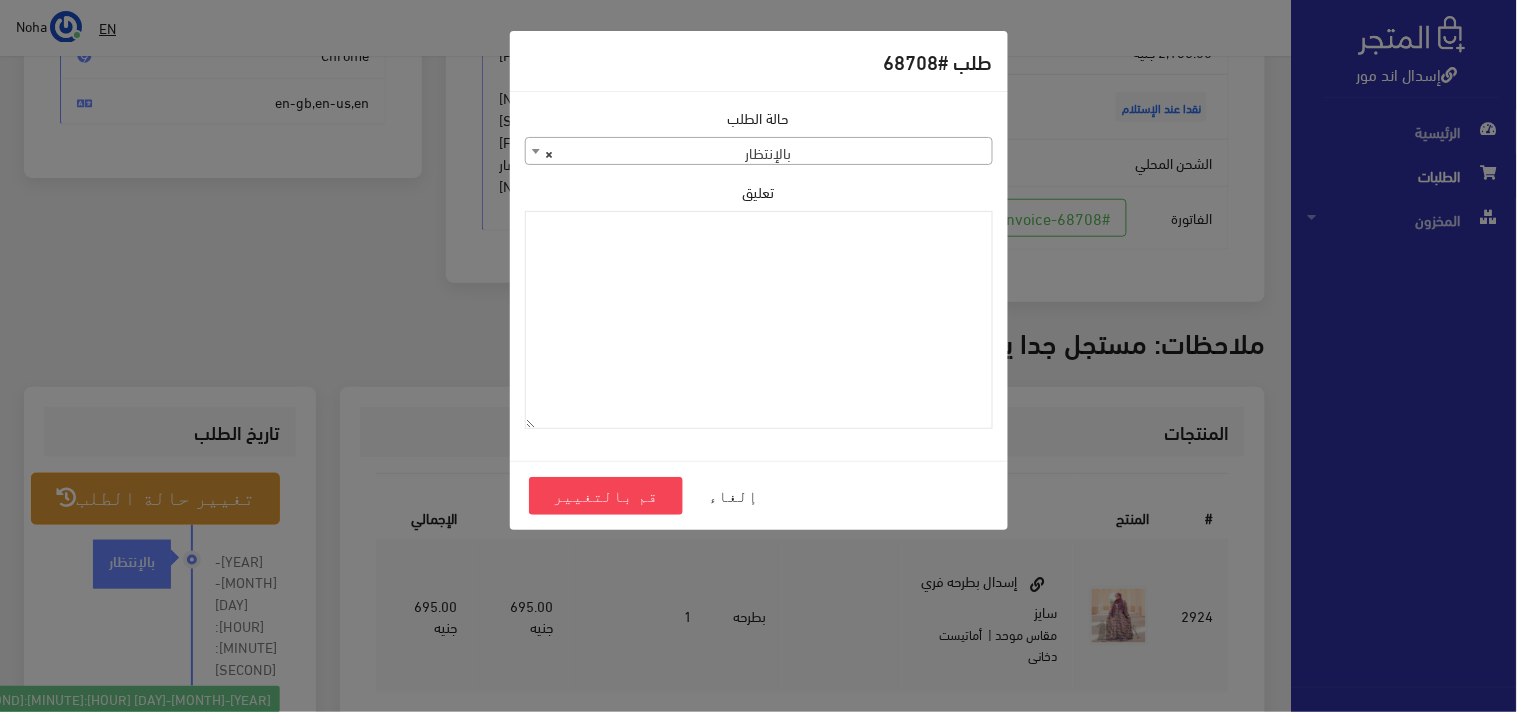 click on "× بالإنتظار" at bounding box center (759, 152) 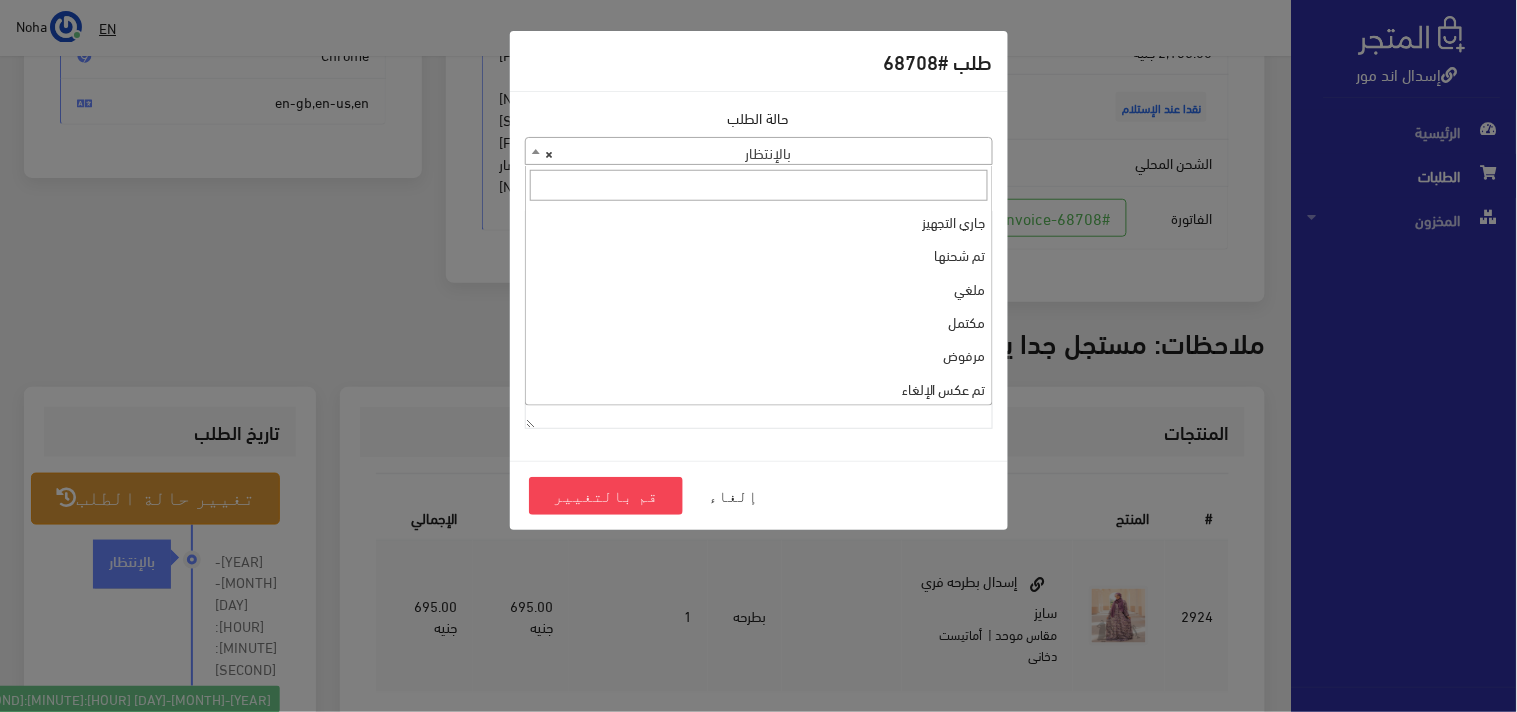 scroll, scrollTop: 266, scrollLeft: 0, axis: vertical 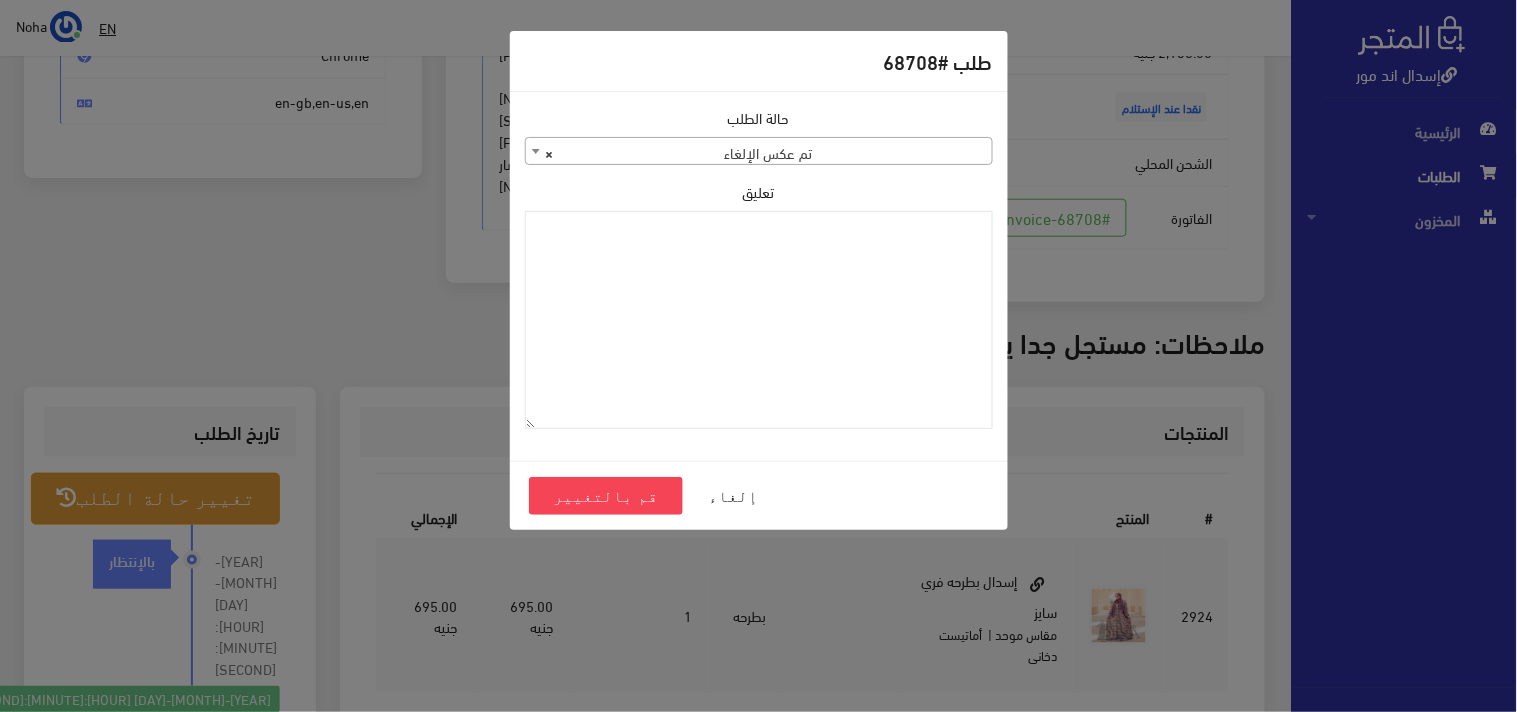 drag, startPoint x: 810, startPoint y: 208, endPoint x: 647, endPoint y: 160, distance: 169.92056 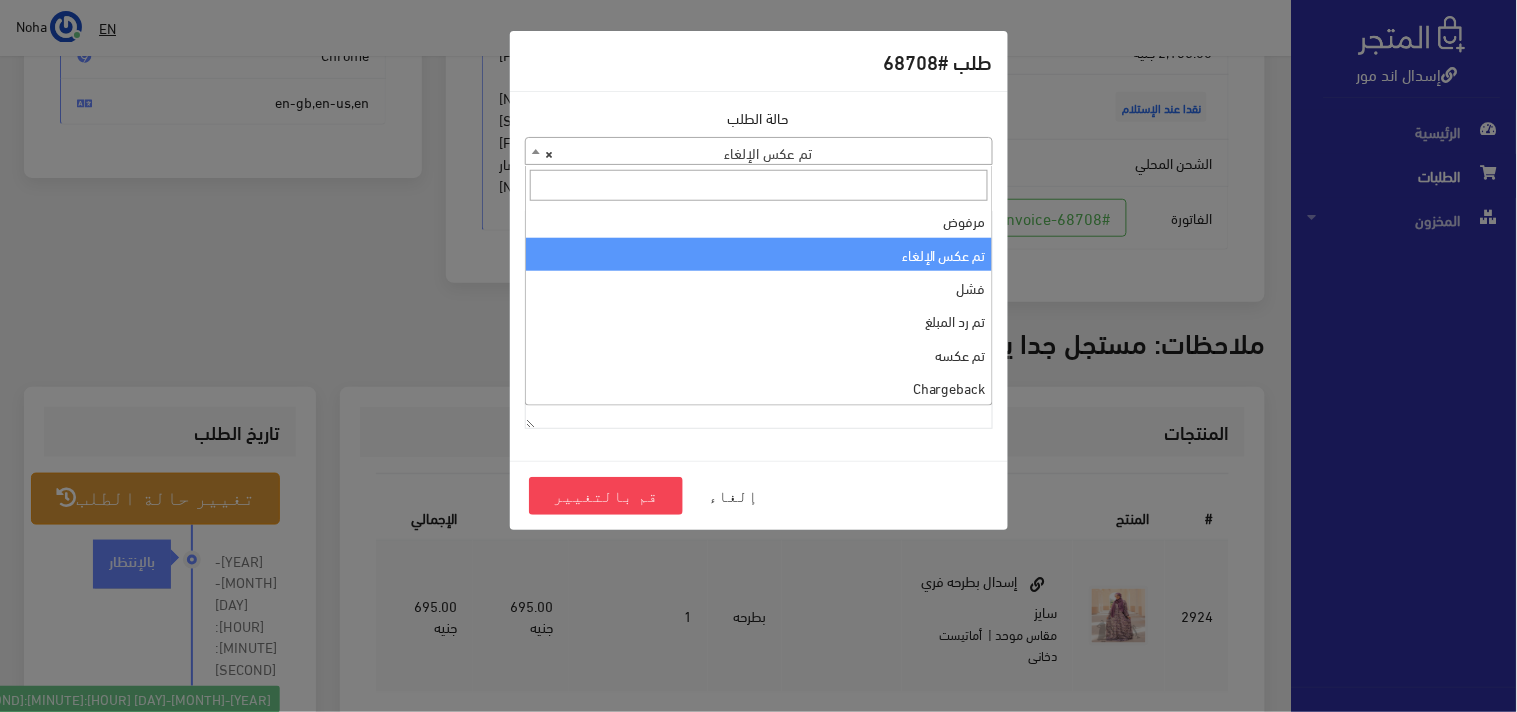 scroll, scrollTop: 0, scrollLeft: 0, axis: both 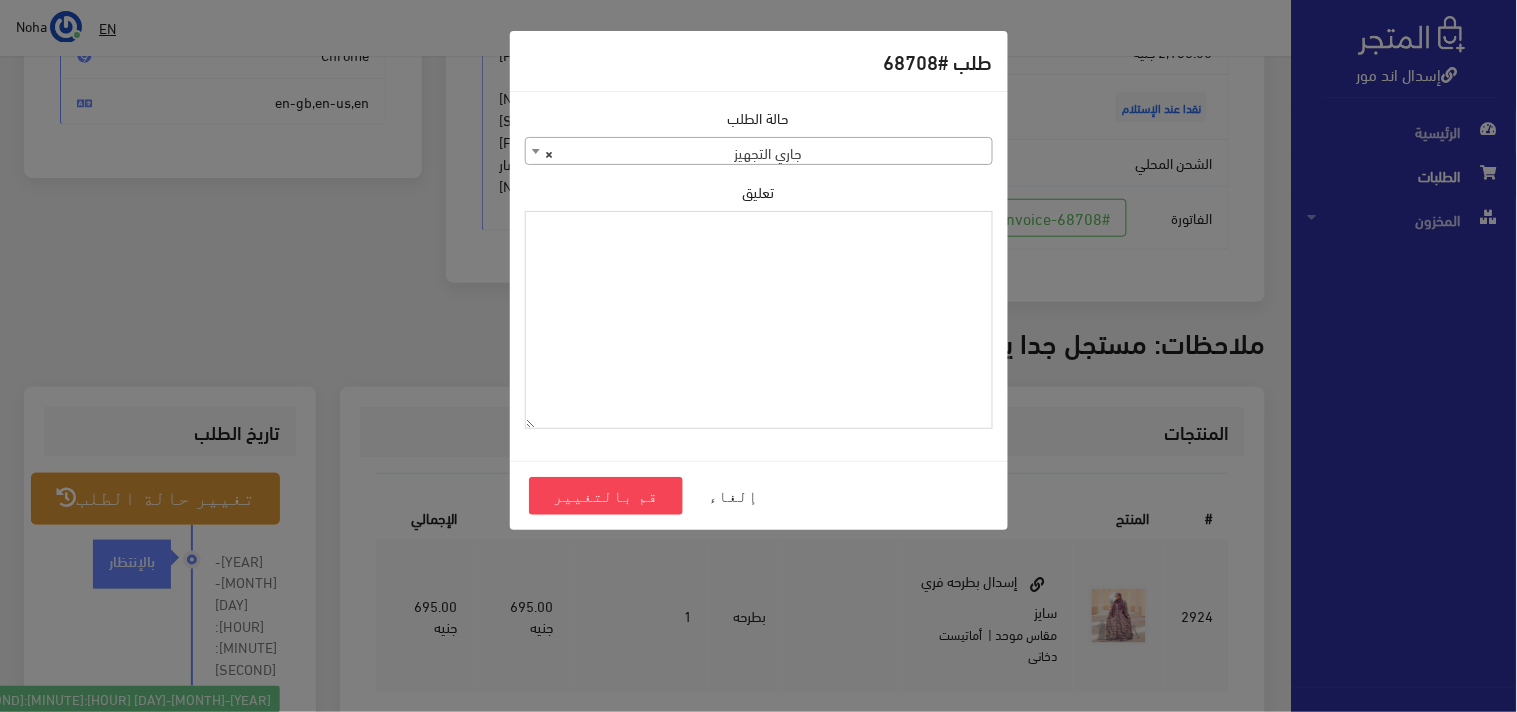 paste on "1093029" 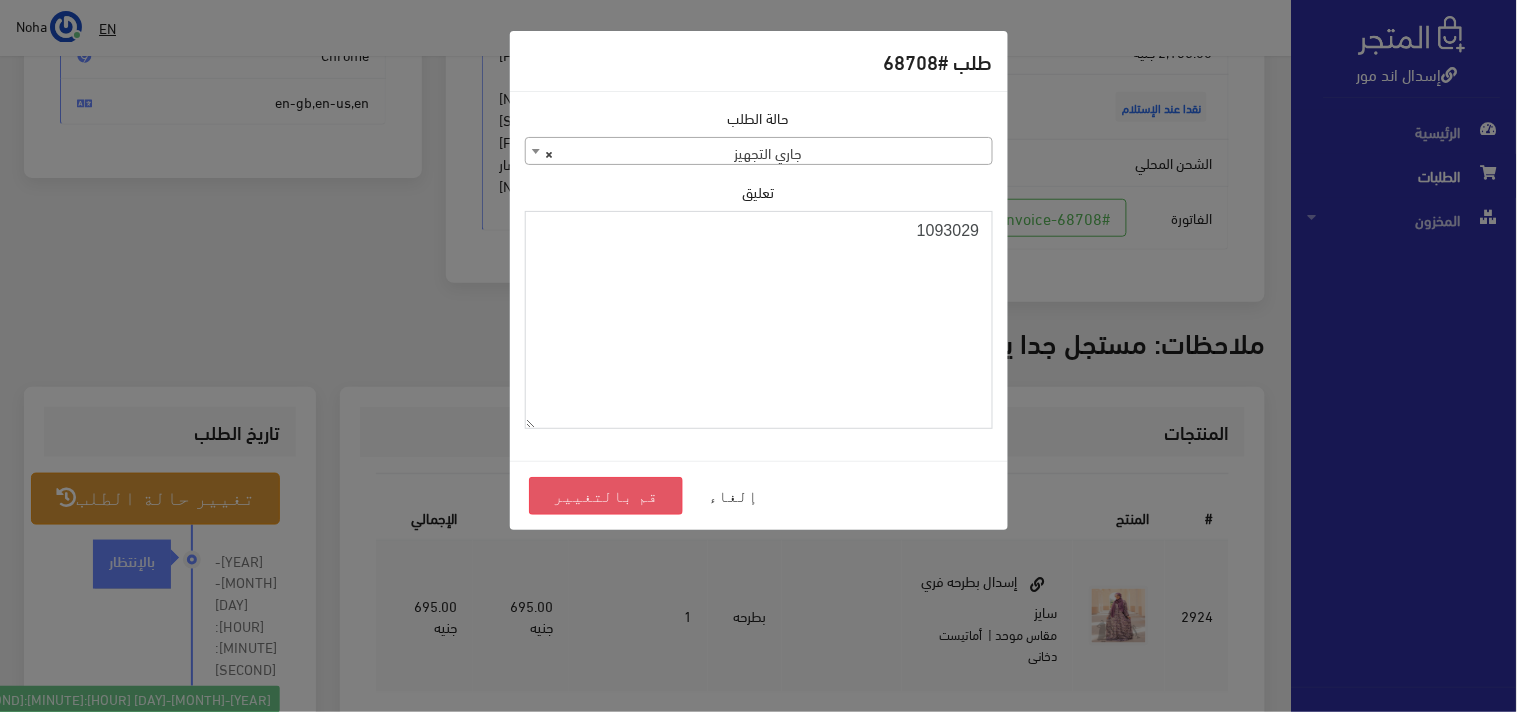 type on "1093029" 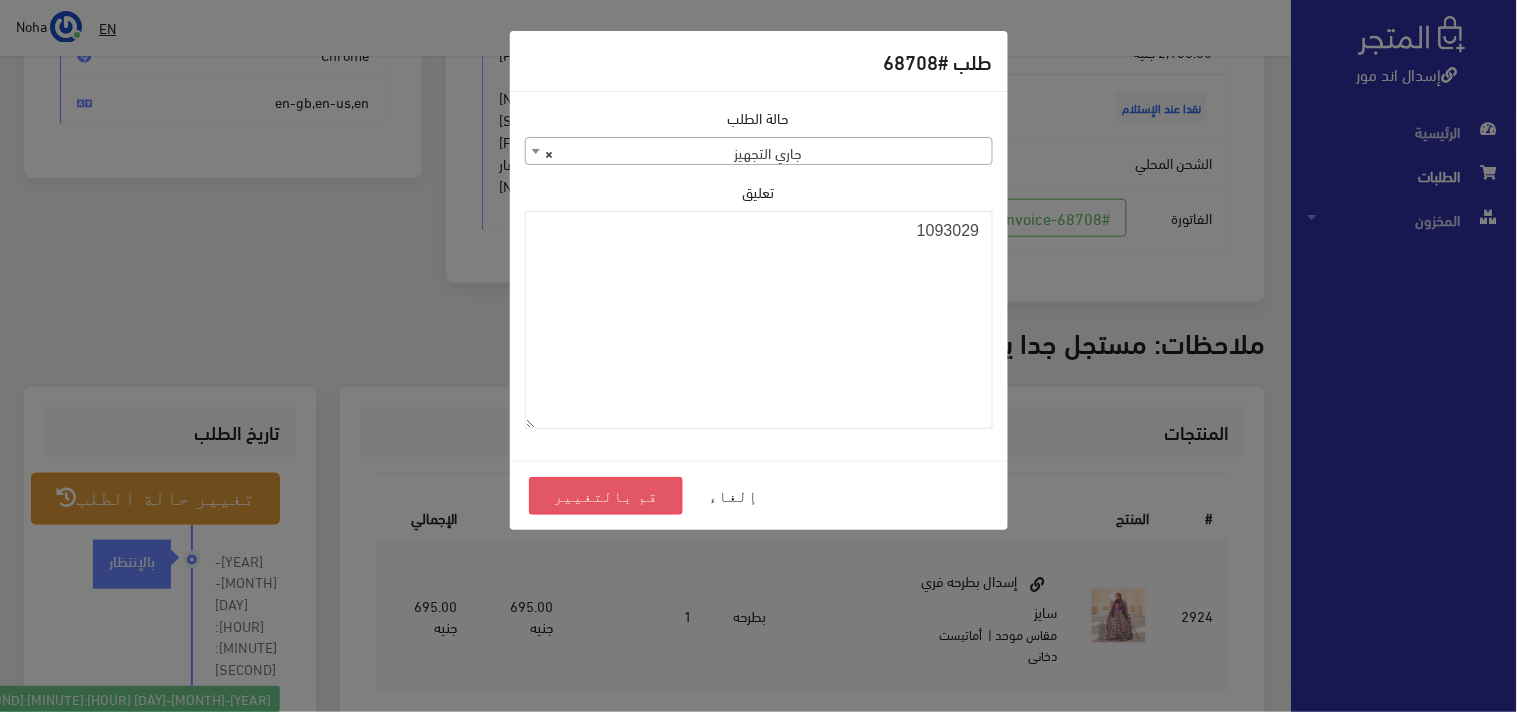 click on "قم بالتغيير" at bounding box center [606, 496] 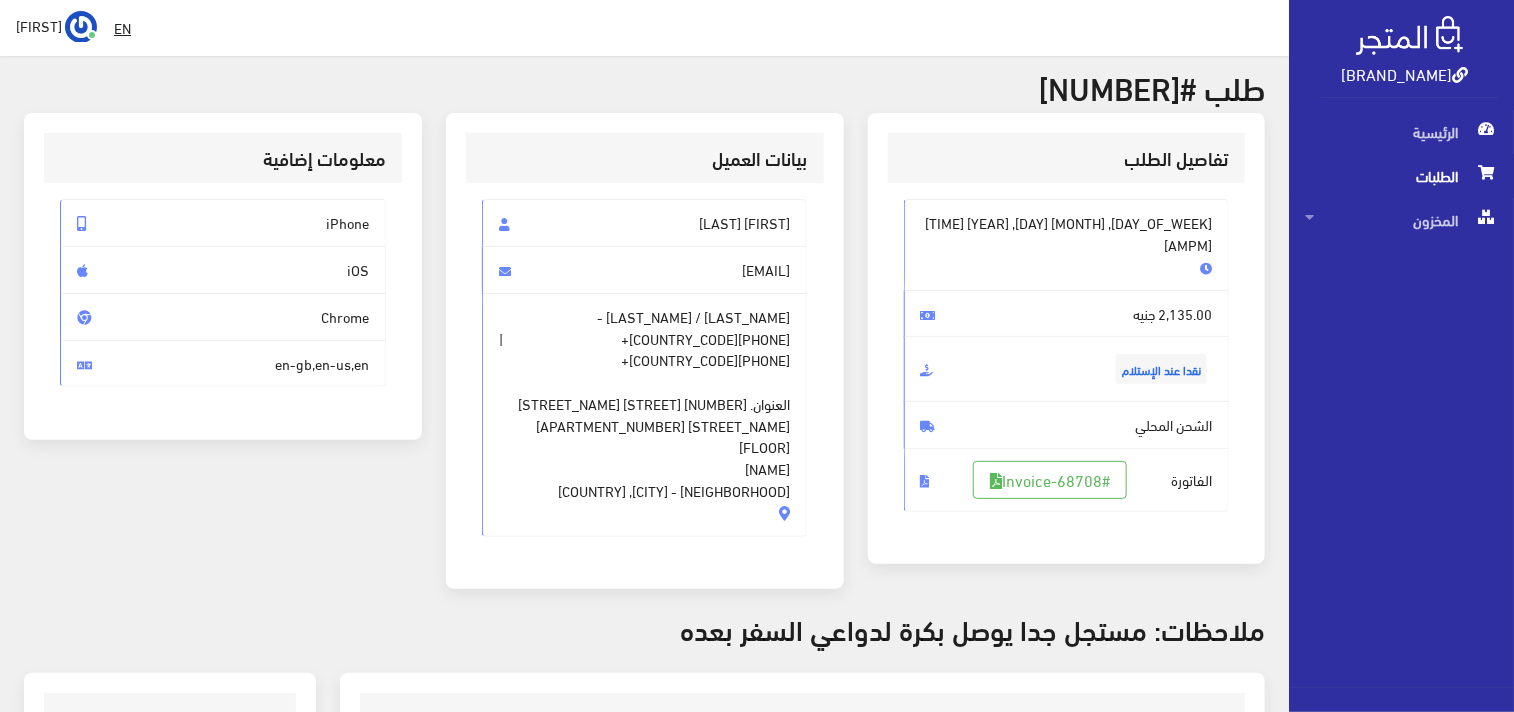 scroll, scrollTop: 444, scrollLeft: 0, axis: vertical 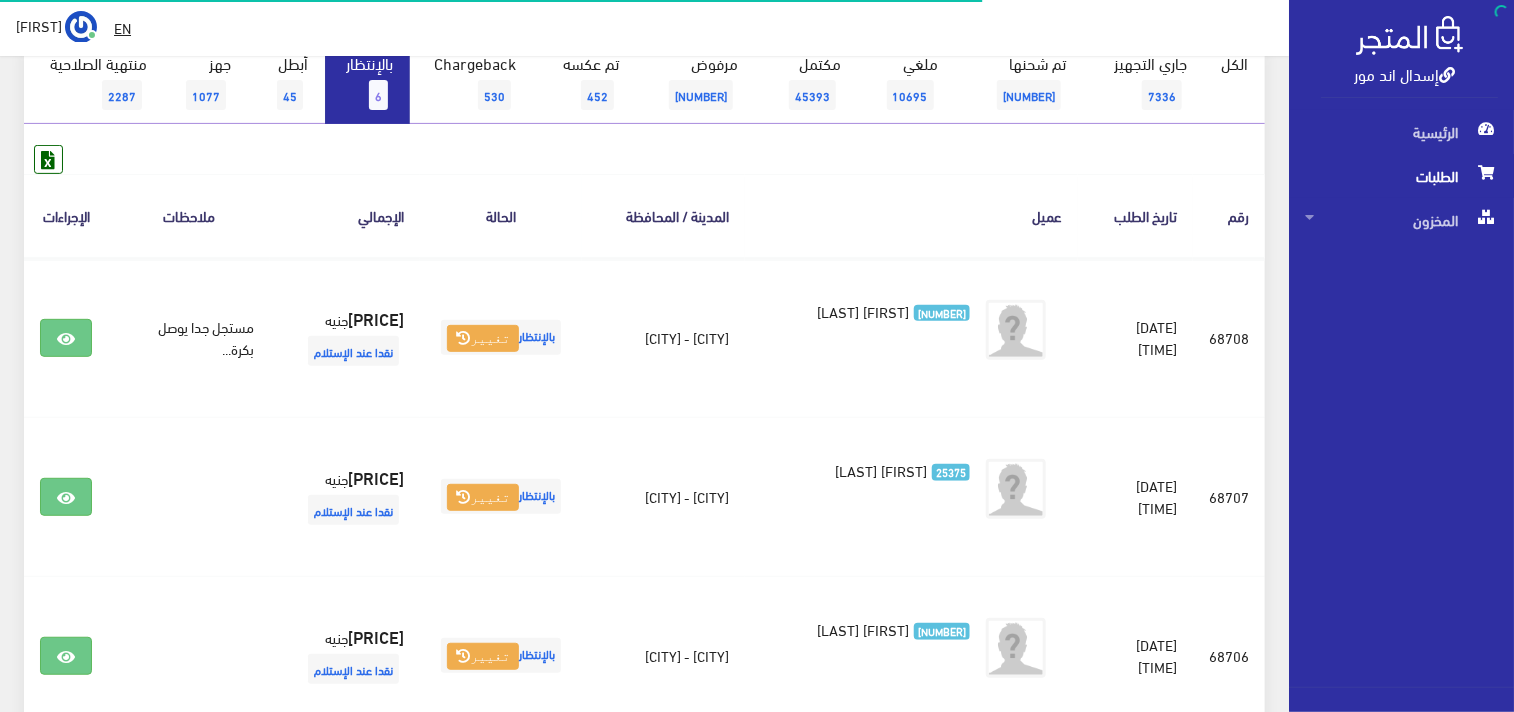 click on "بالإنتظار
[NUMBER]" at bounding box center [367, 83] 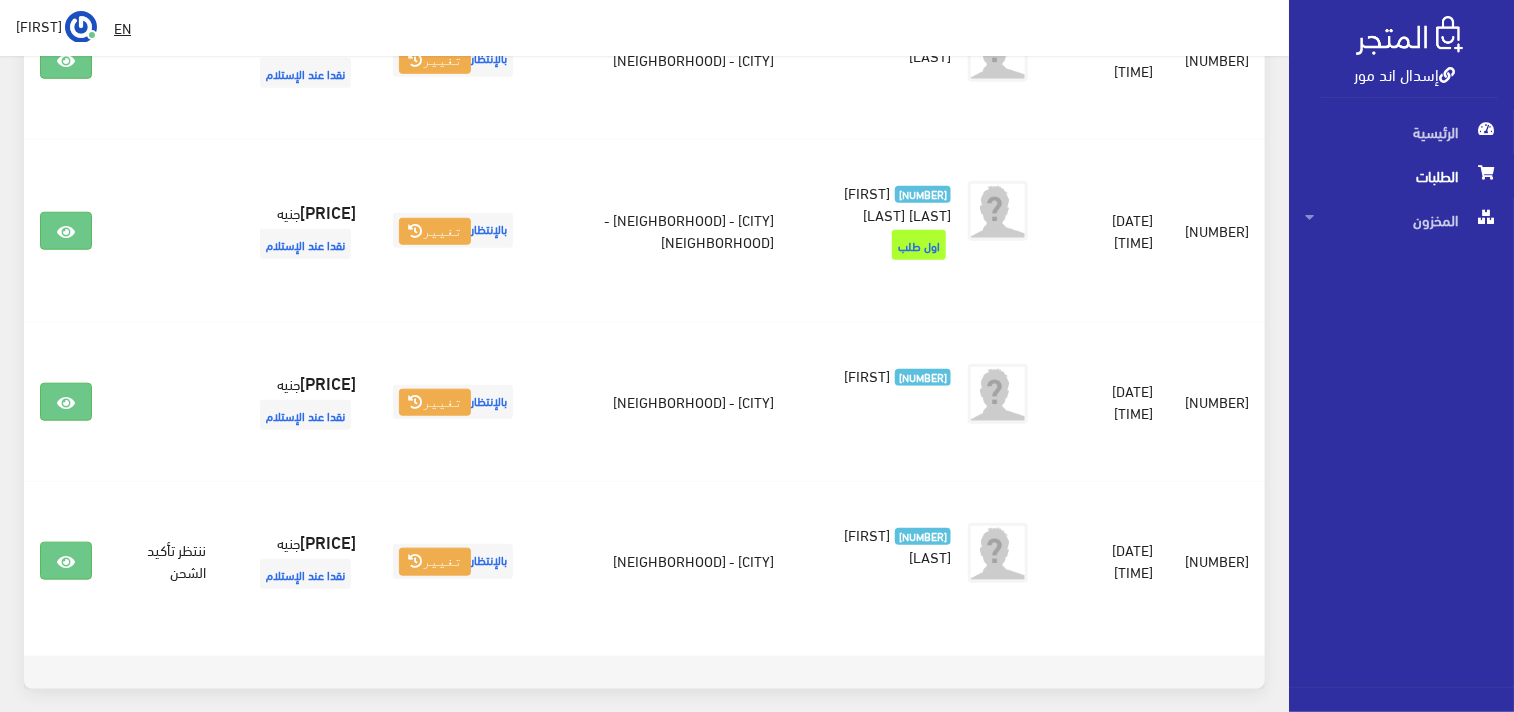scroll, scrollTop: 747, scrollLeft: 0, axis: vertical 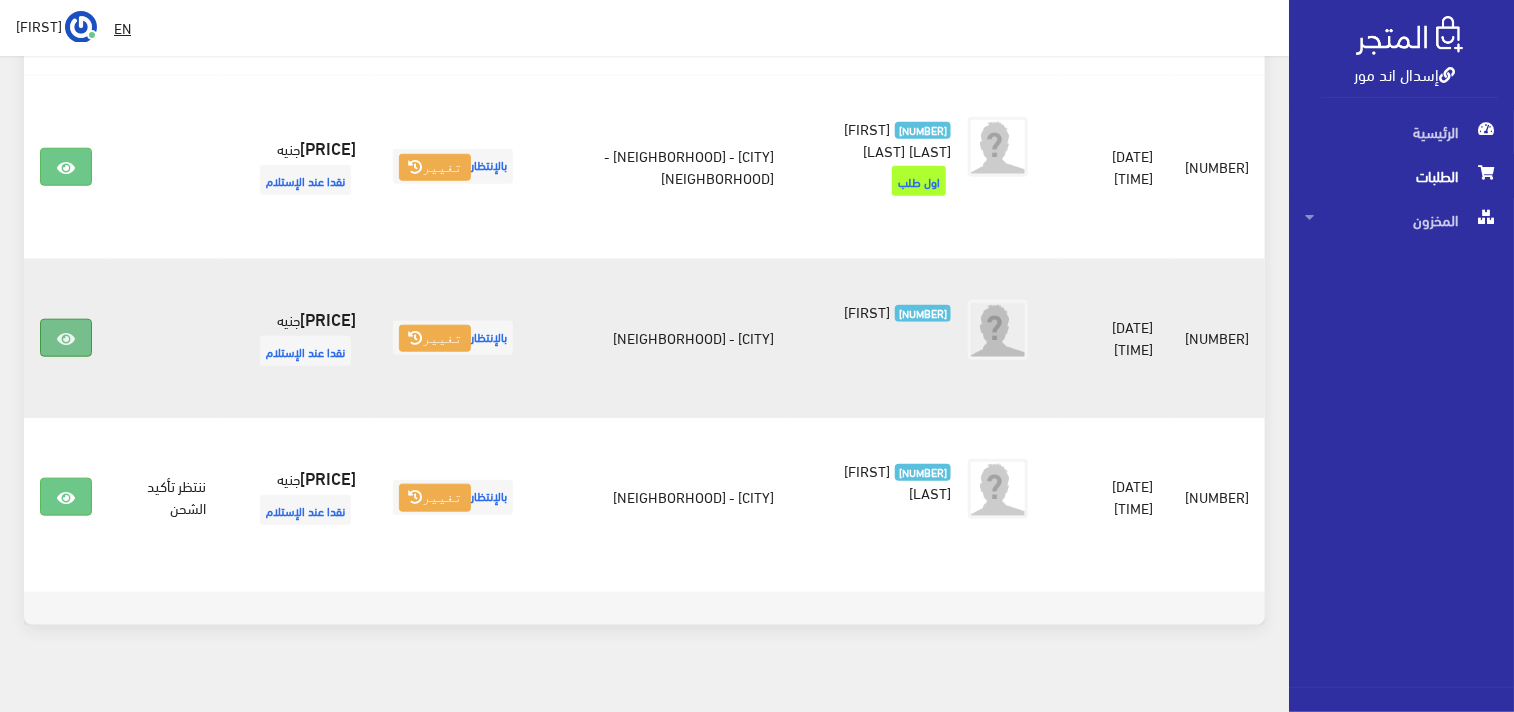 click at bounding box center [66, 314] 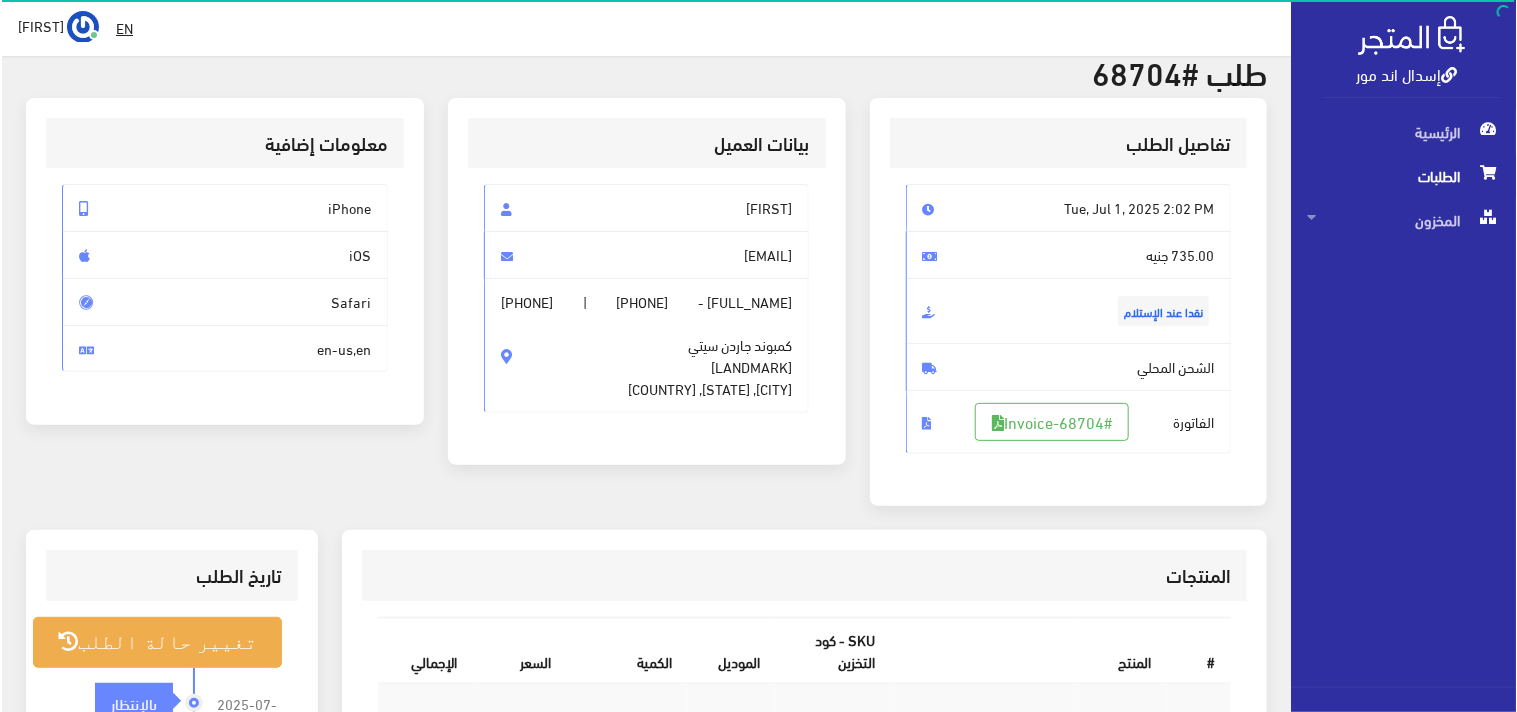 scroll, scrollTop: 111, scrollLeft: 0, axis: vertical 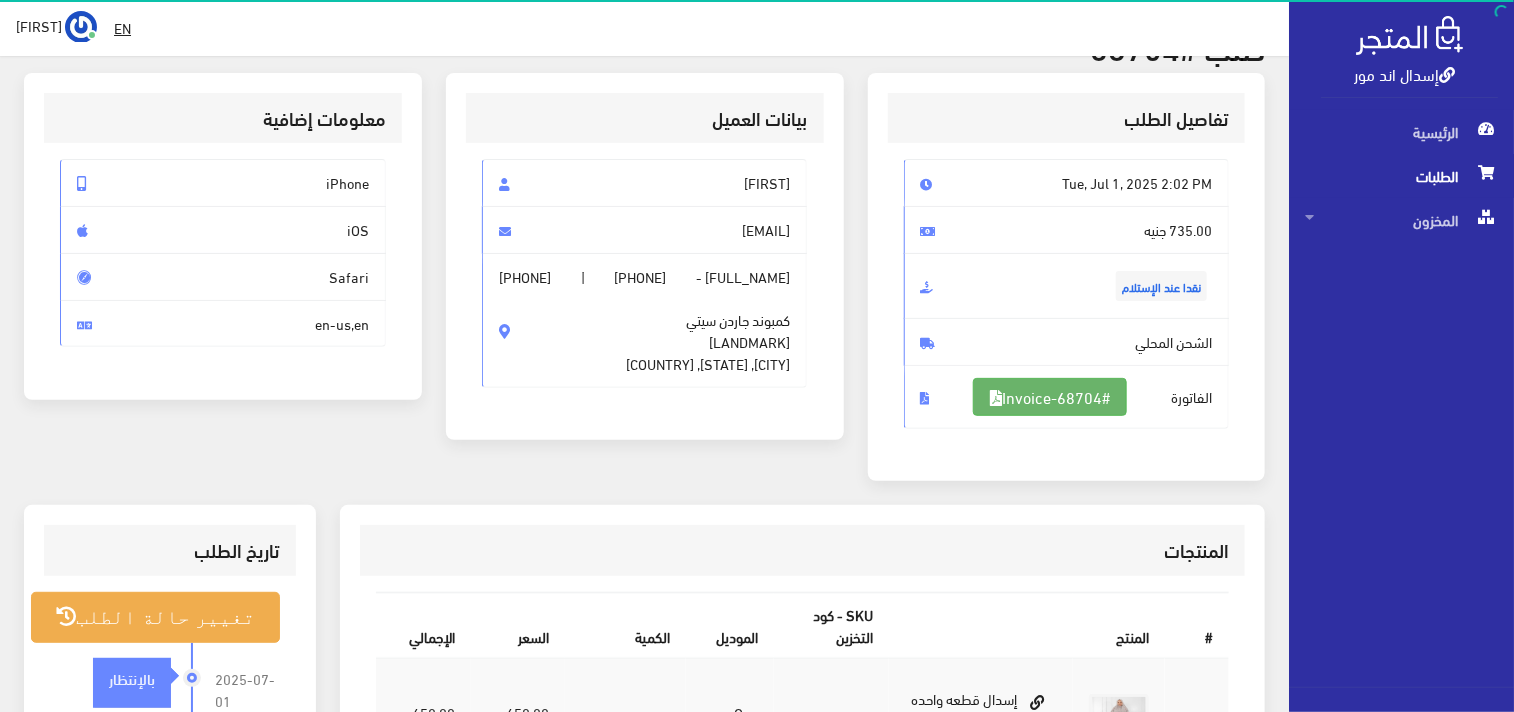 click on "#Invoice-68704" at bounding box center [1050, 440] 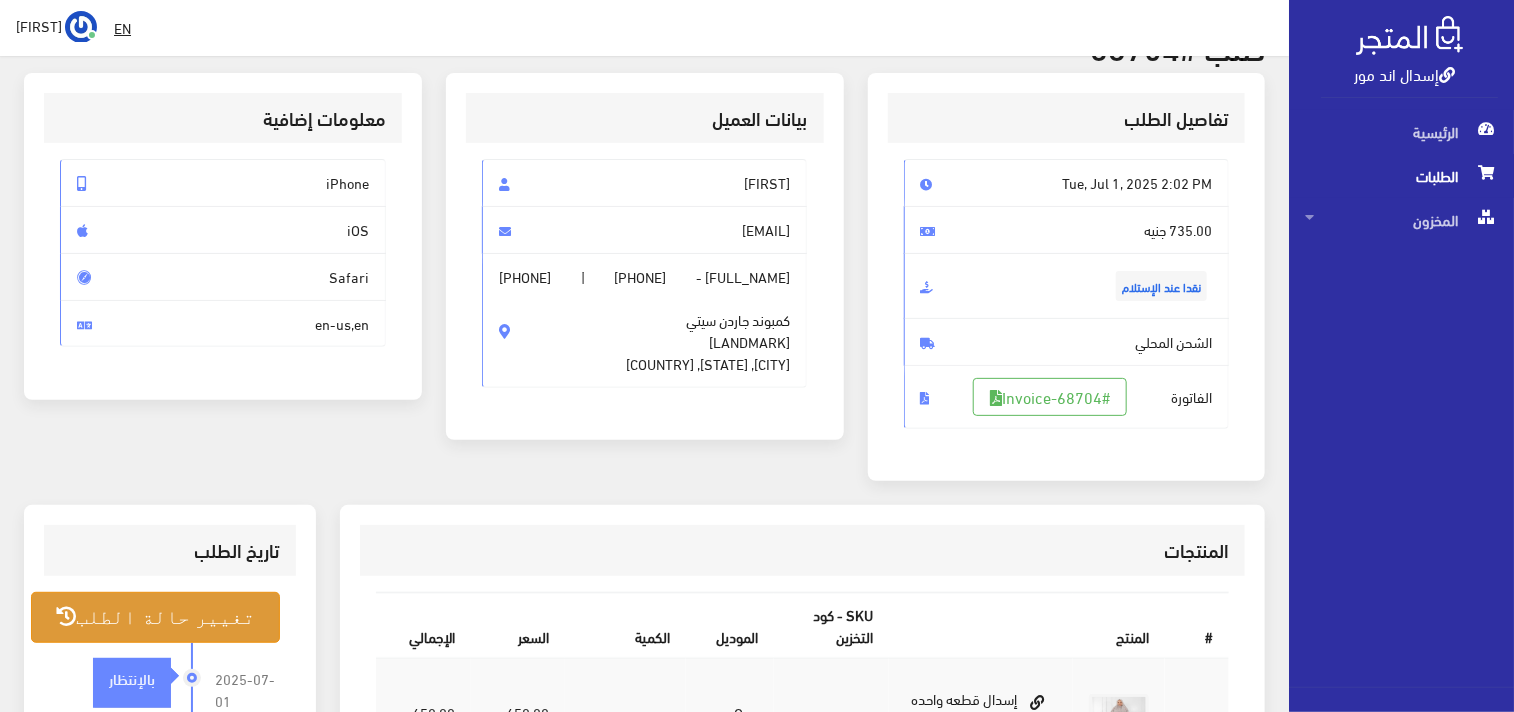 click on "تغيير حالة الطلب" at bounding box center [155, 660] 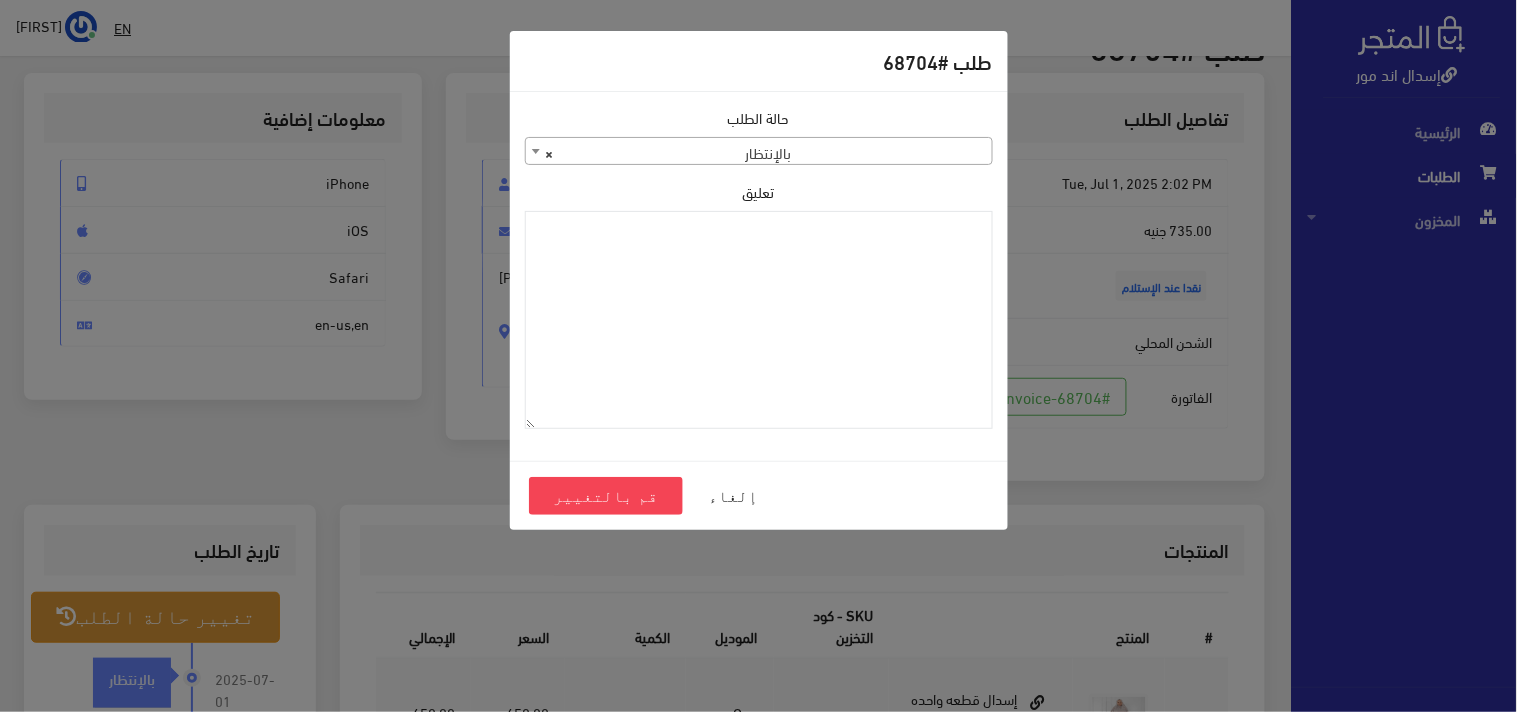 click on "× بالإنتظار" at bounding box center (759, 152) 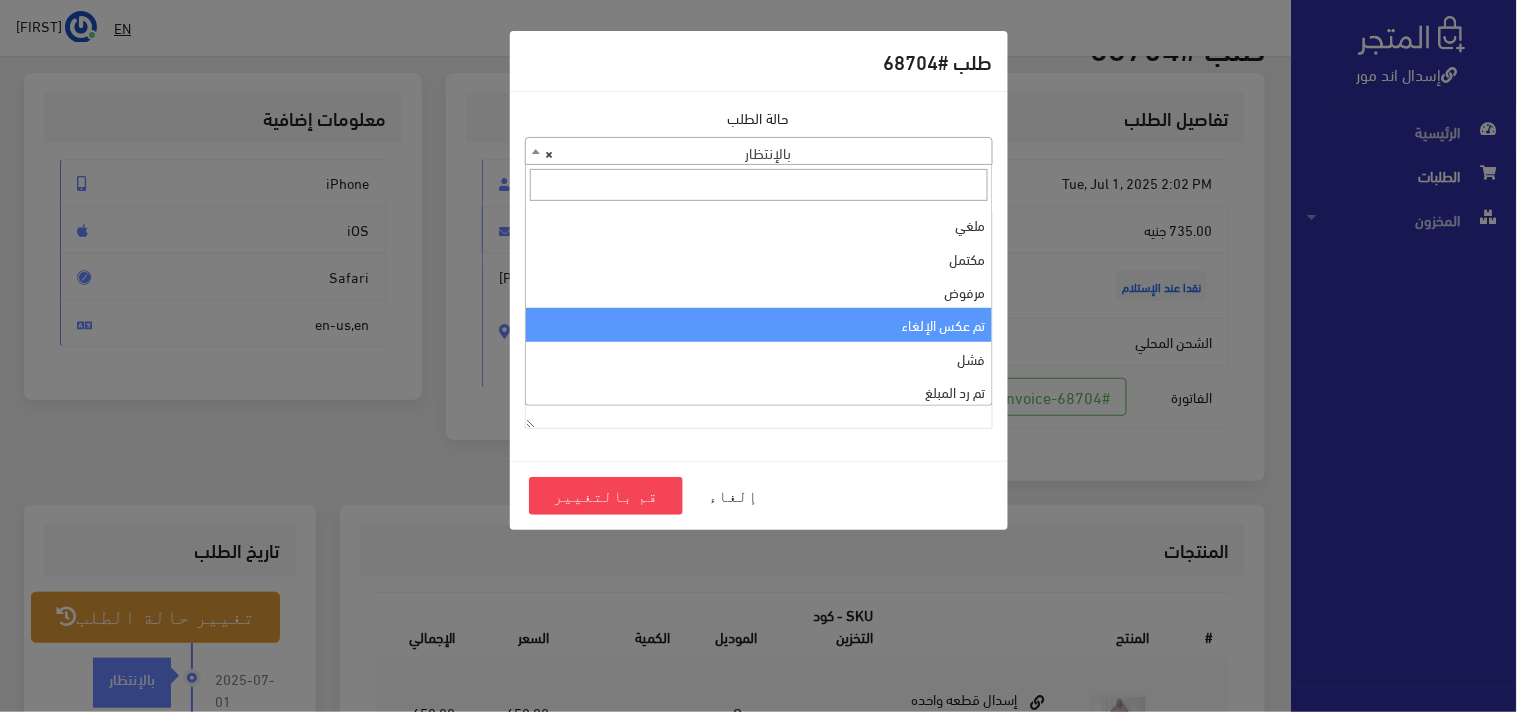 scroll, scrollTop: 0, scrollLeft: 0, axis: both 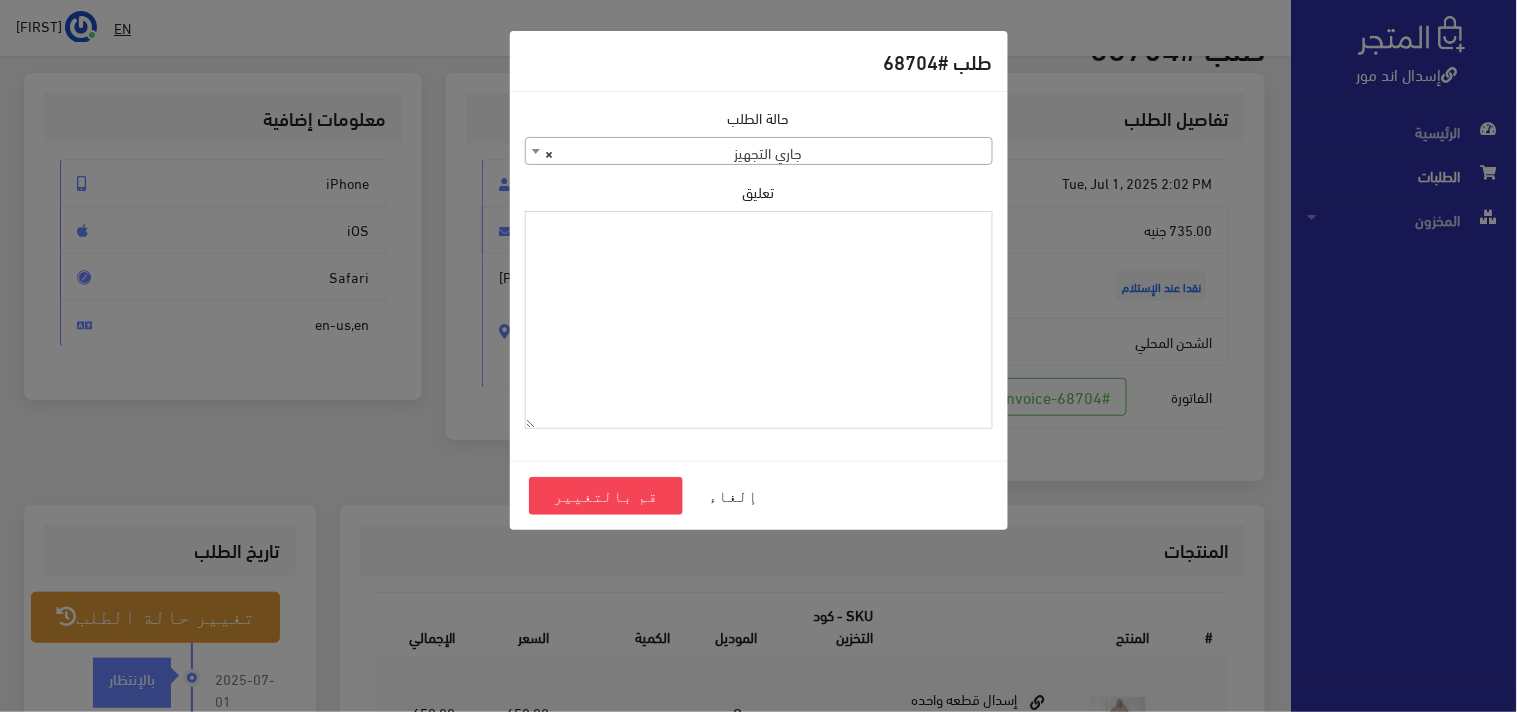 paste on "1093029" 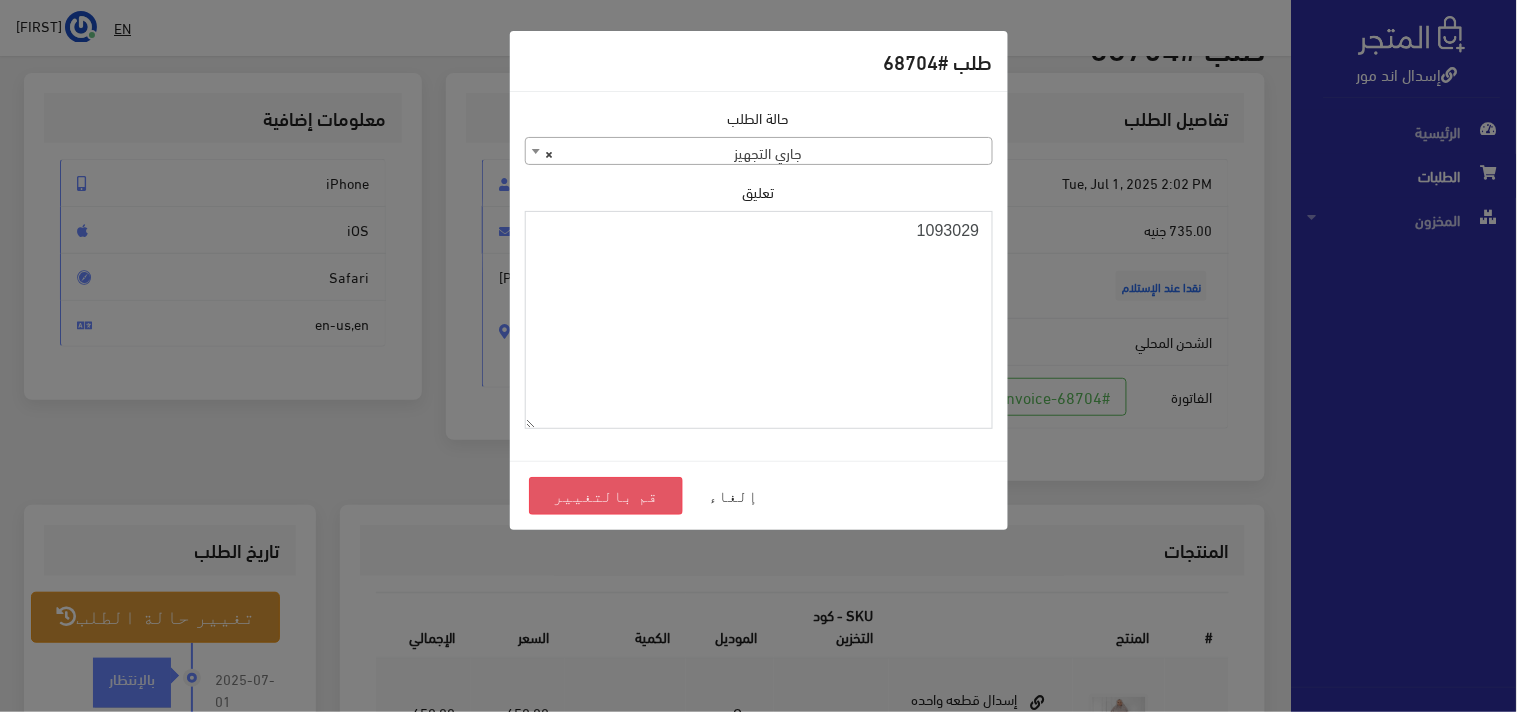 type on "1093029" 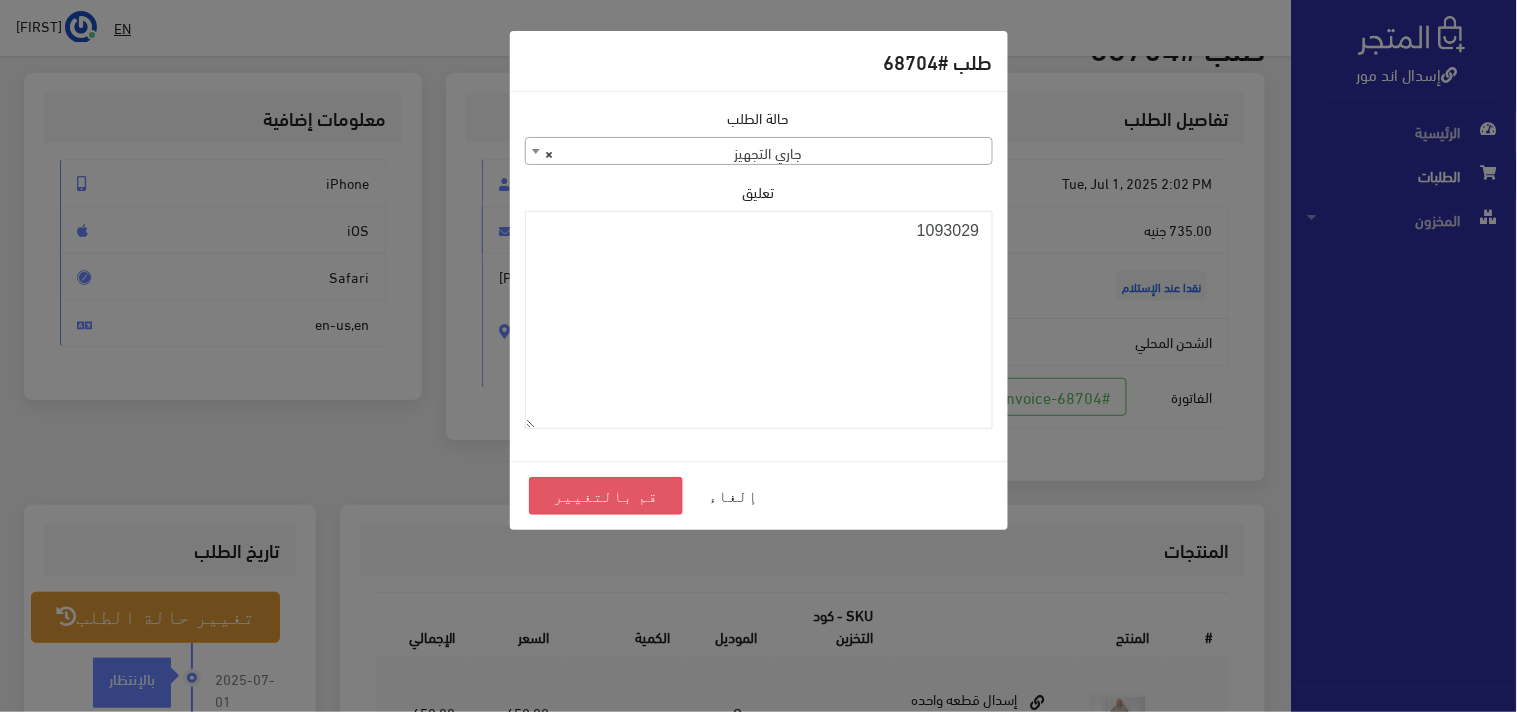 click on "قم بالتغيير" at bounding box center [606, 496] 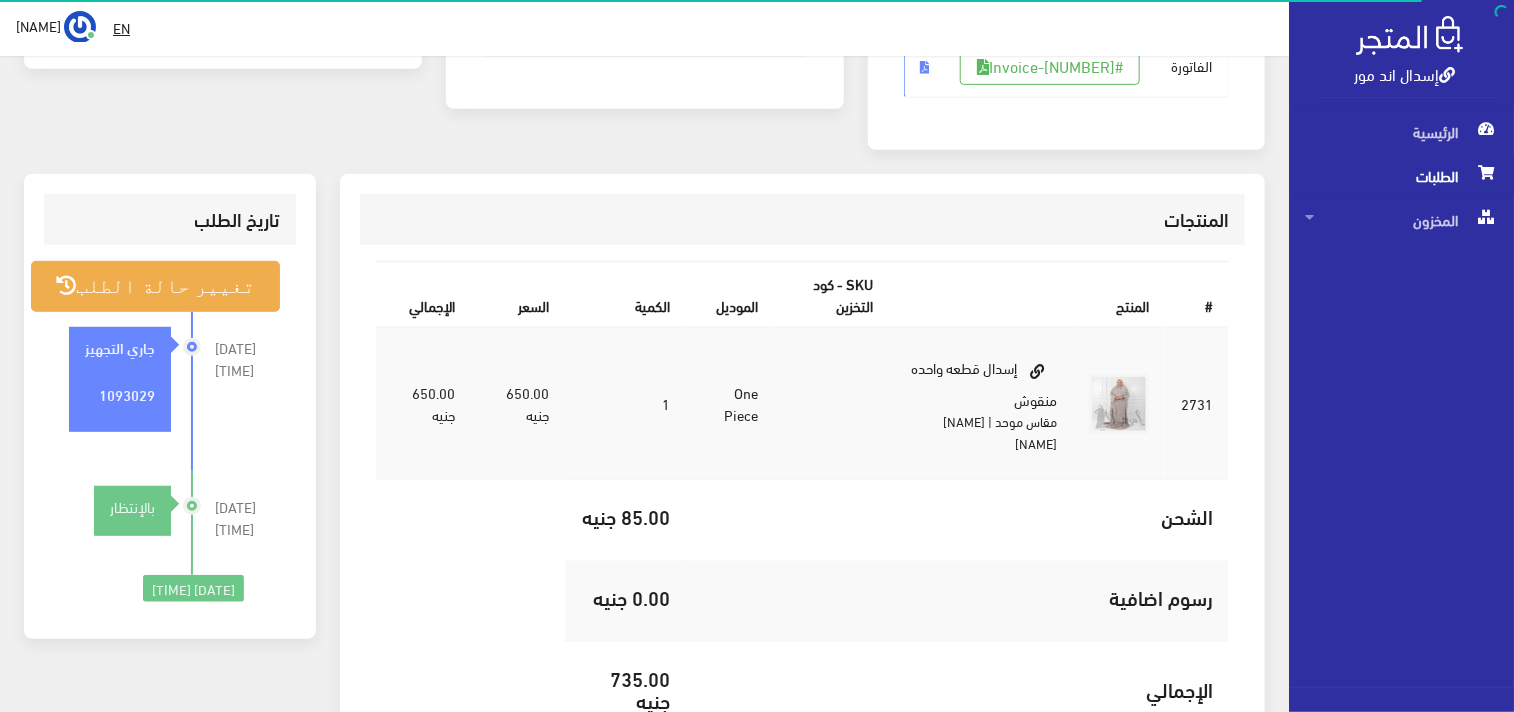 scroll, scrollTop: 444, scrollLeft: 0, axis: vertical 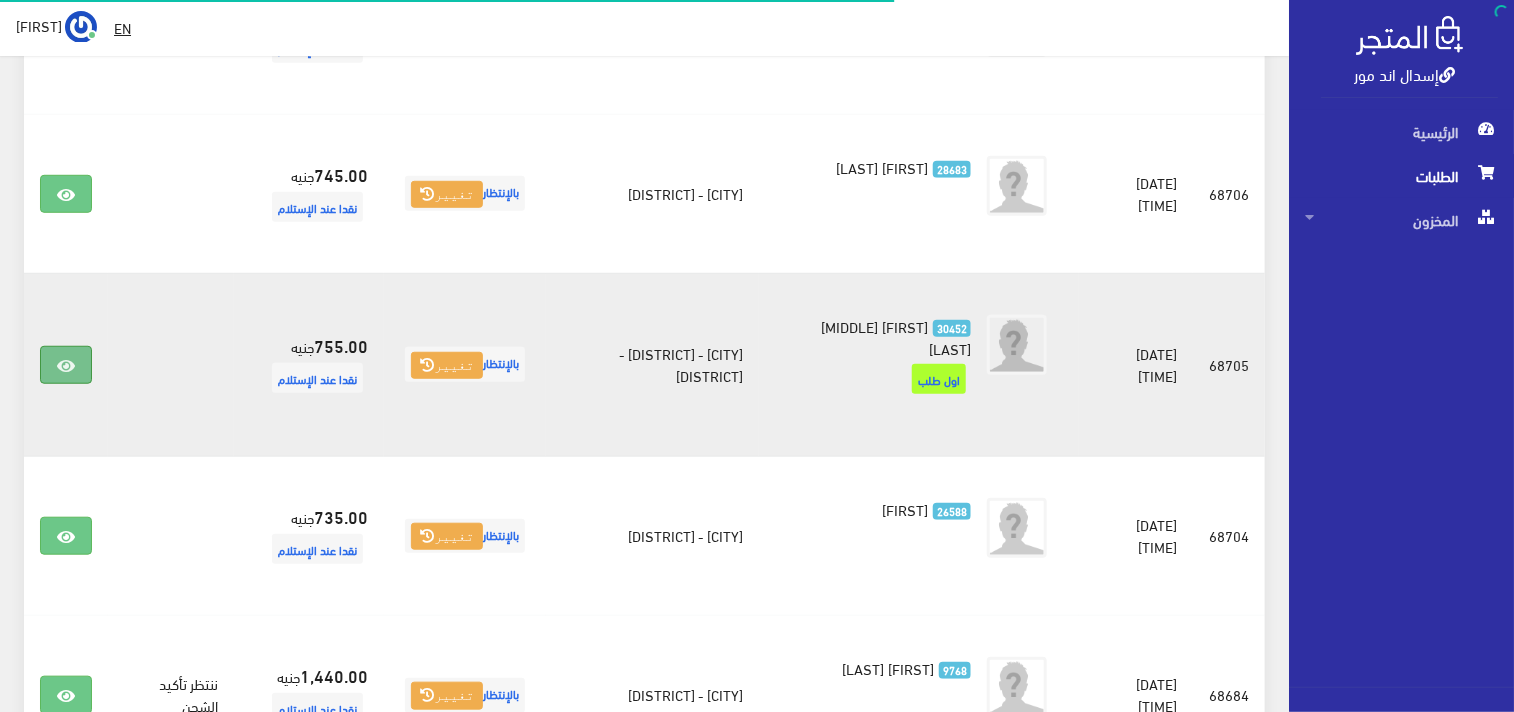 click at bounding box center [66, 366] 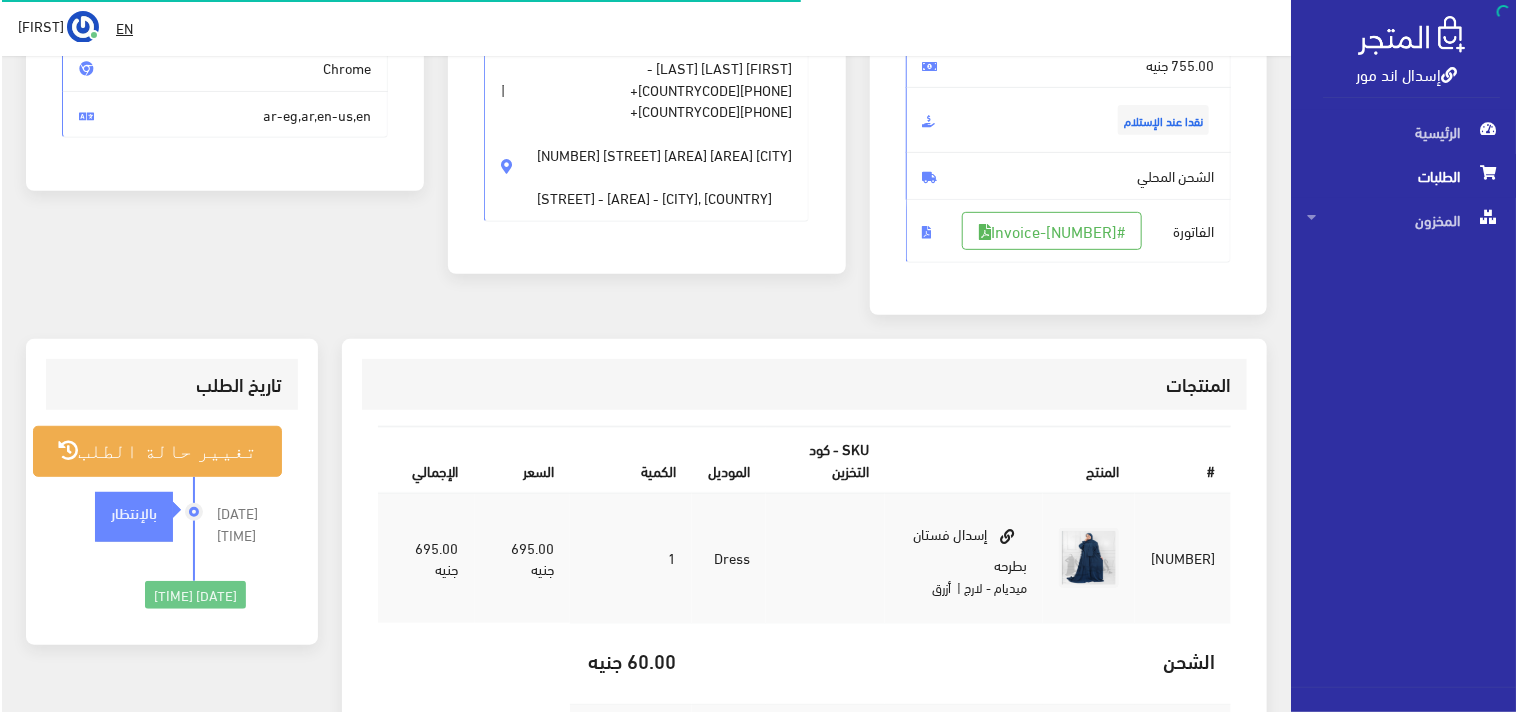 scroll, scrollTop: 333, scrollLeft: 0, axis: vertical 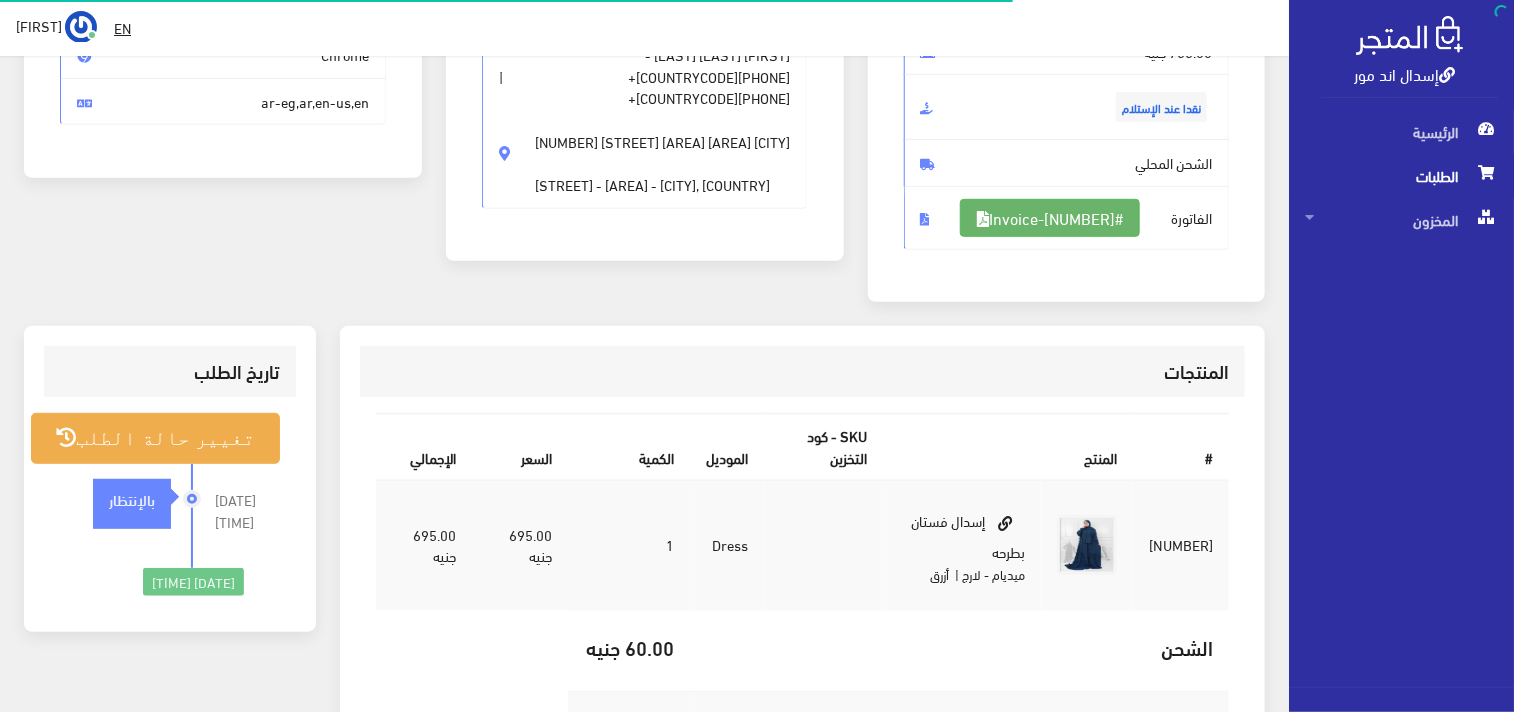 click on "#Invoice-68705" at bounding box center [1050, 218] 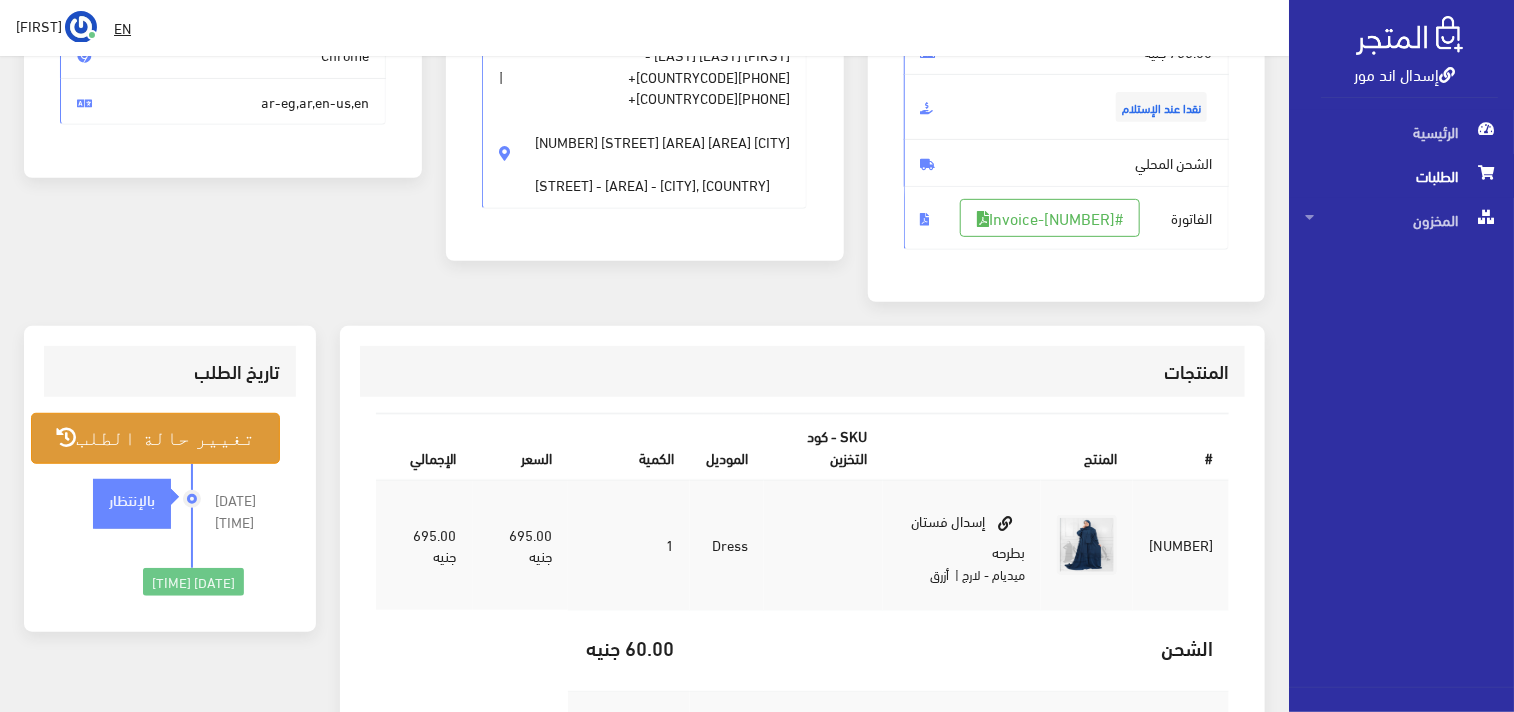 click on "تغيير حالة الطلب" at bounding box center [155, 438] 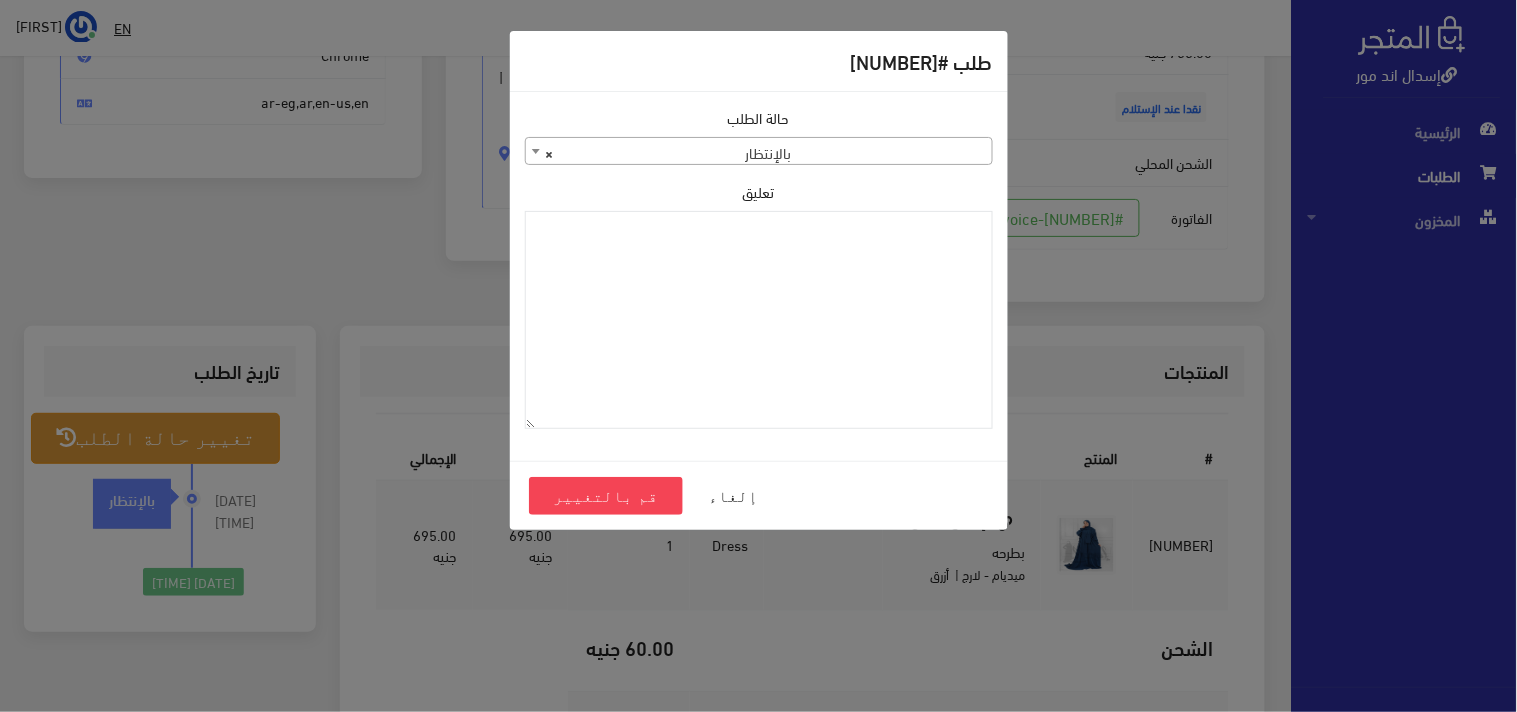 click on "× بالإنتظار" at bounding box center [759, 152] 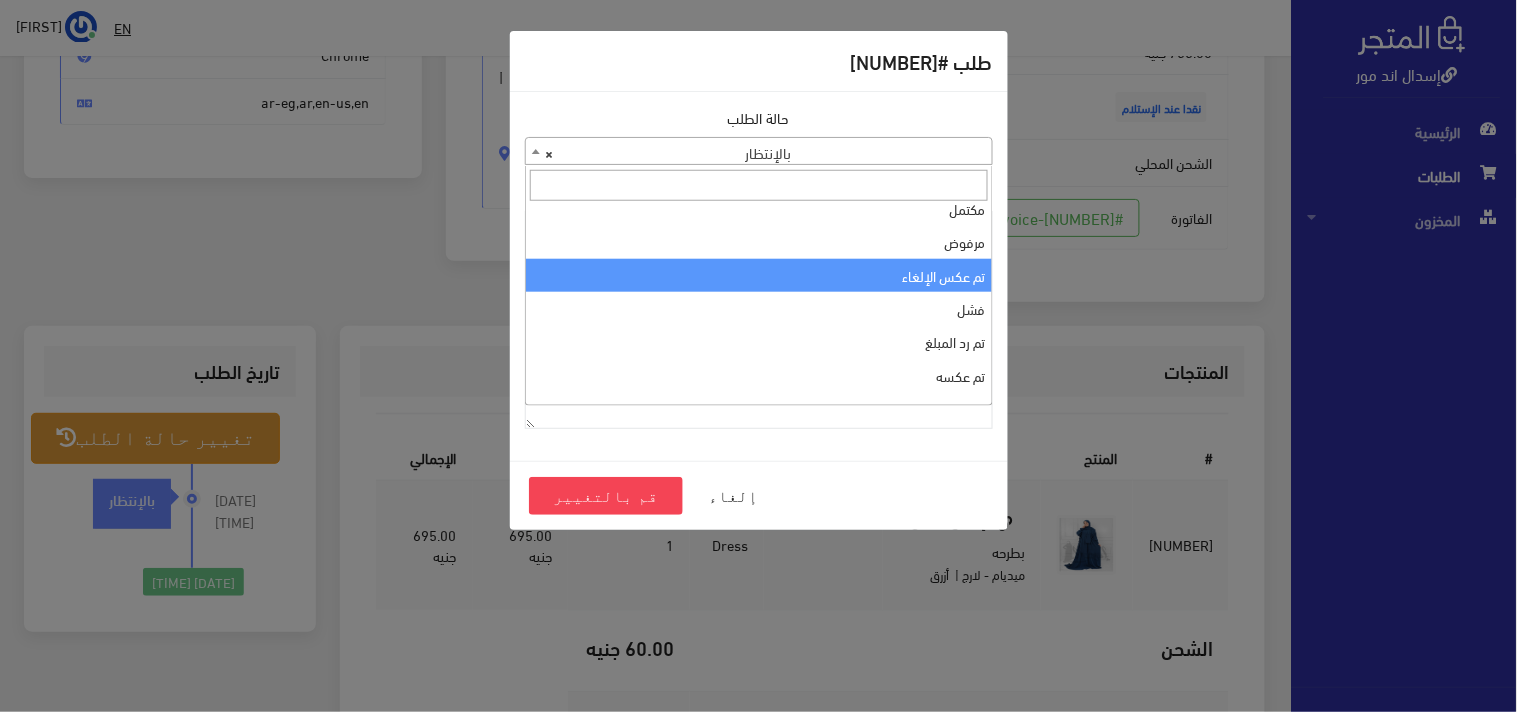 scroll, scrollTop: 0, scrollLeft: 0, axis: both 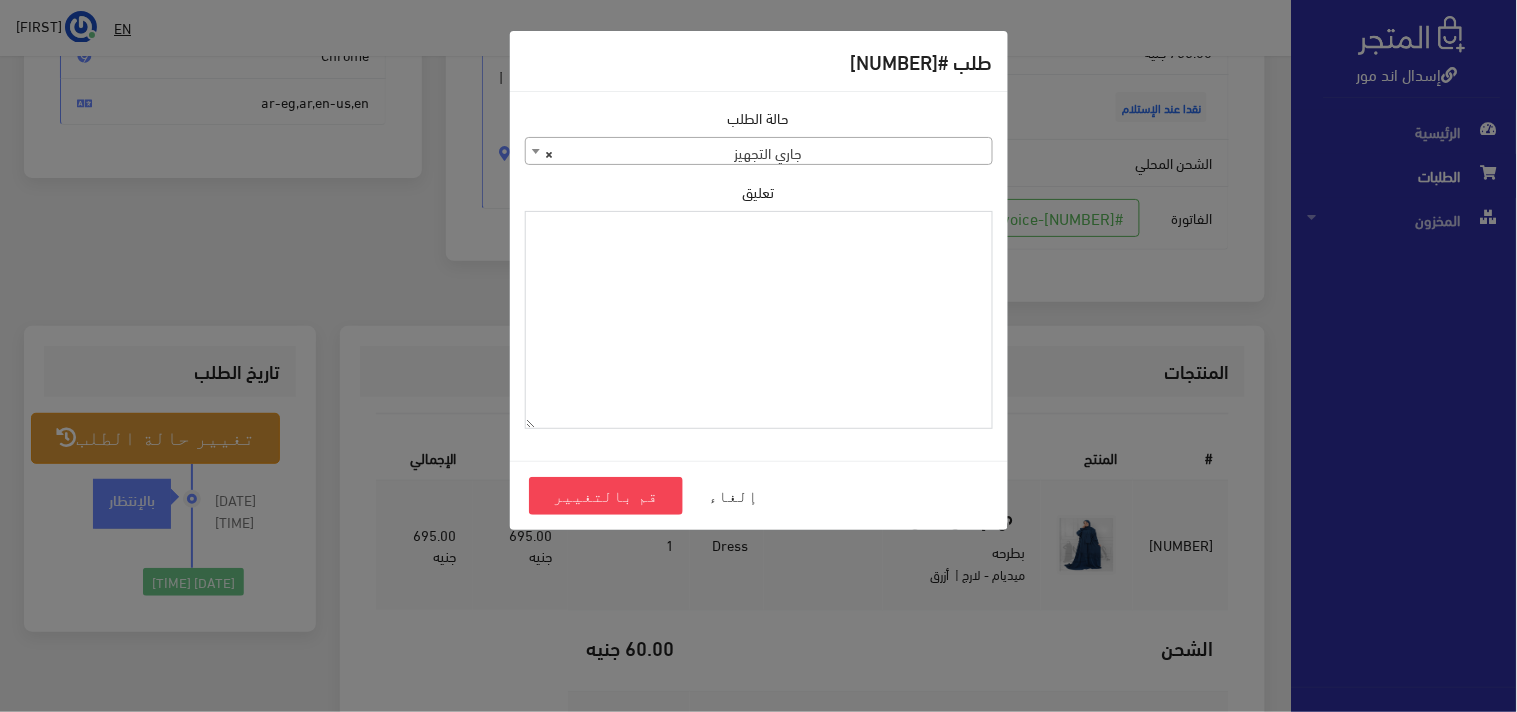 paste on "[NUMBER]" 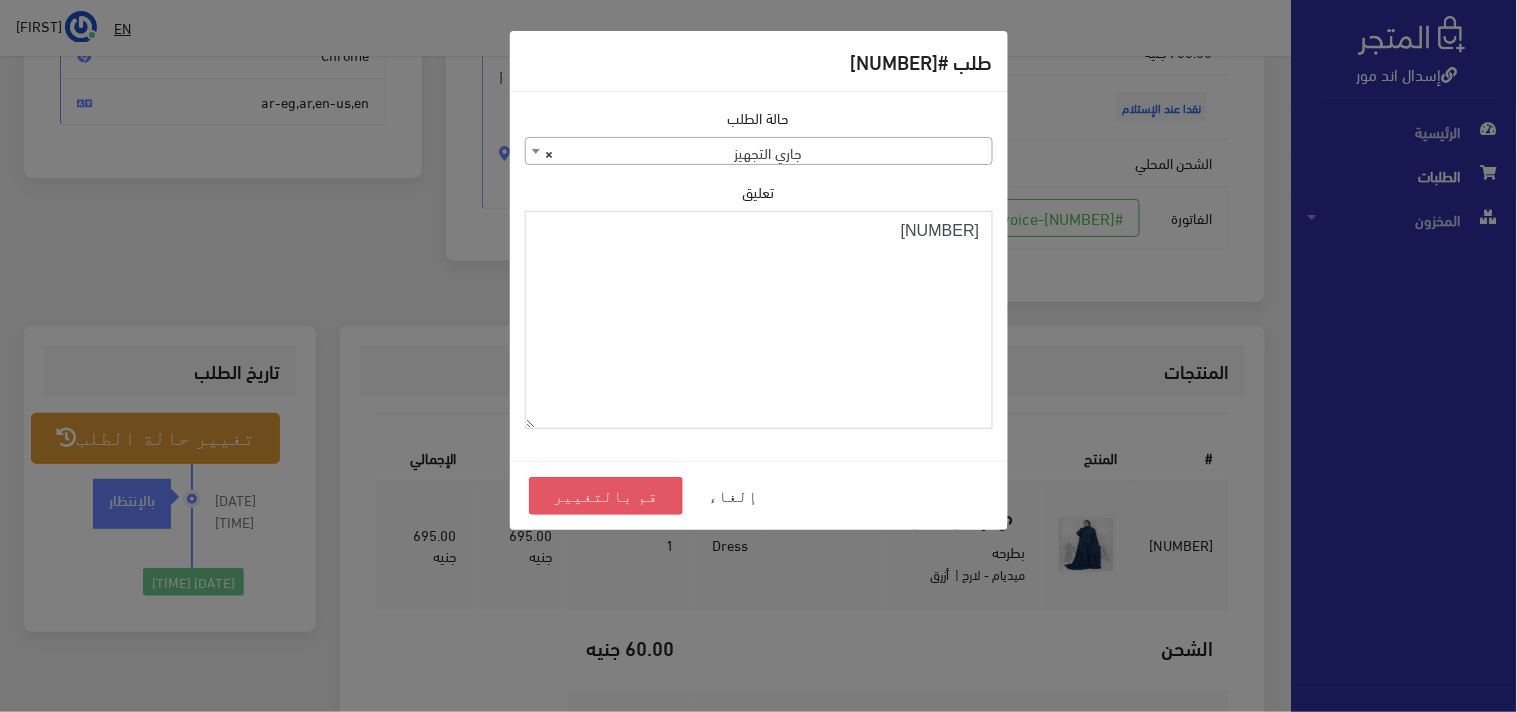 type on "[NUMBER]" 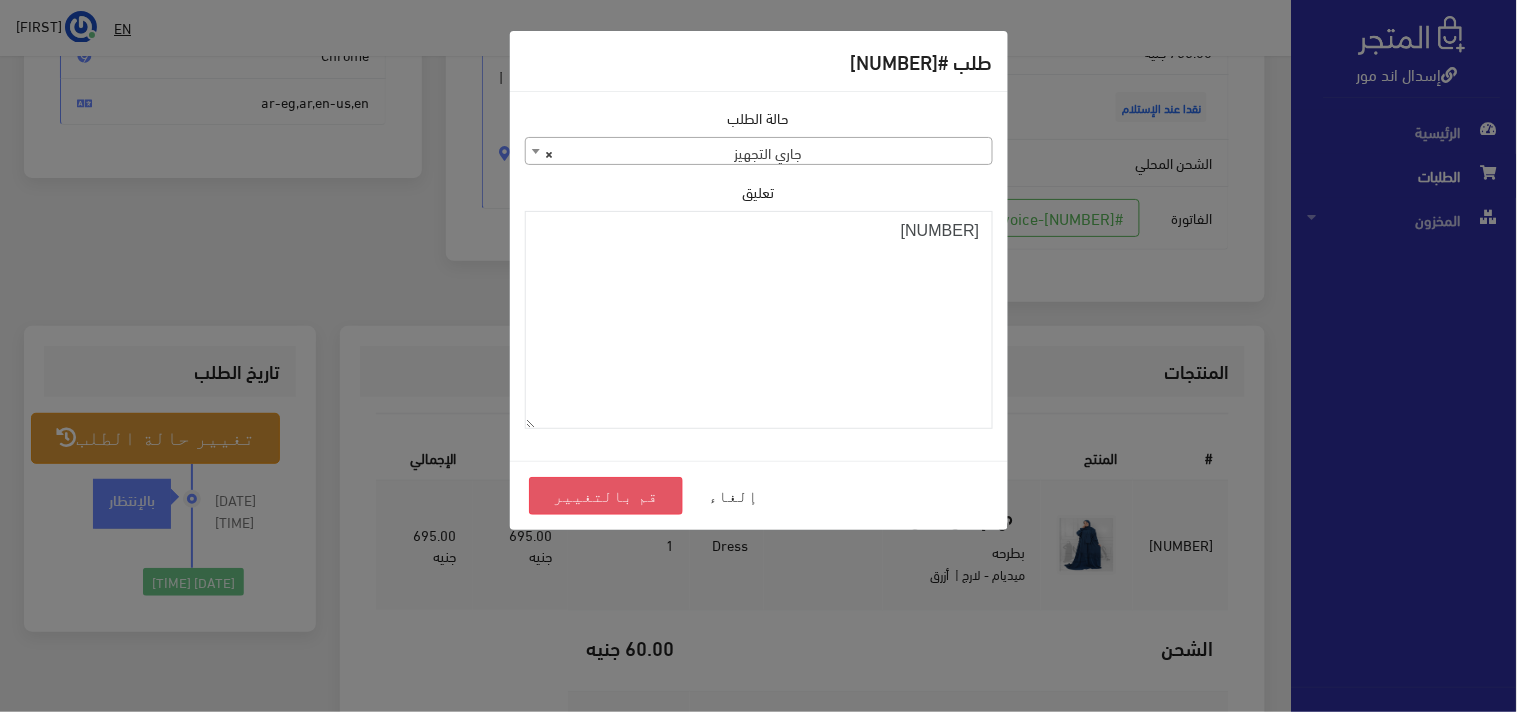 click on "قم بالتغيير" at bounding box center [606, 496] 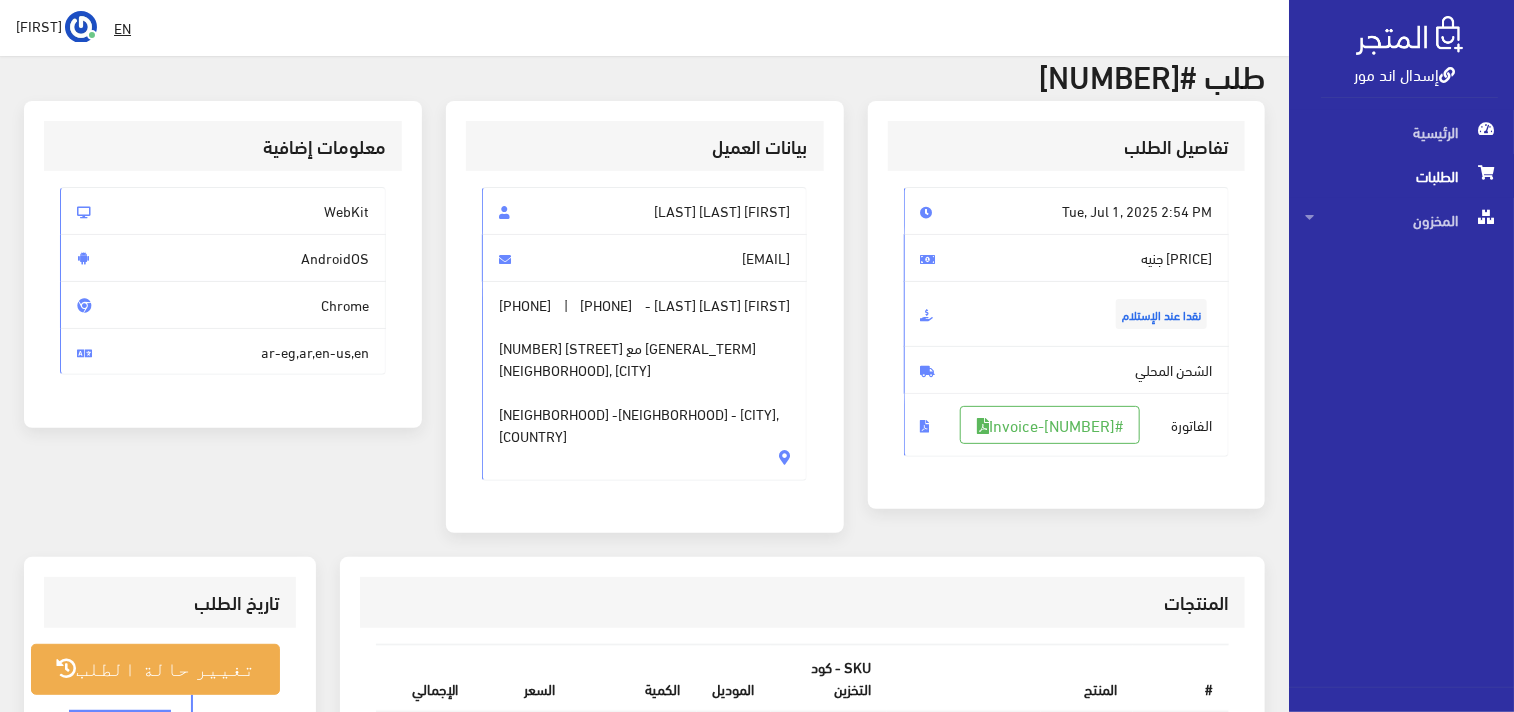 scroll, scrollTop: 222, scrollLeft: 0, axis: vertical 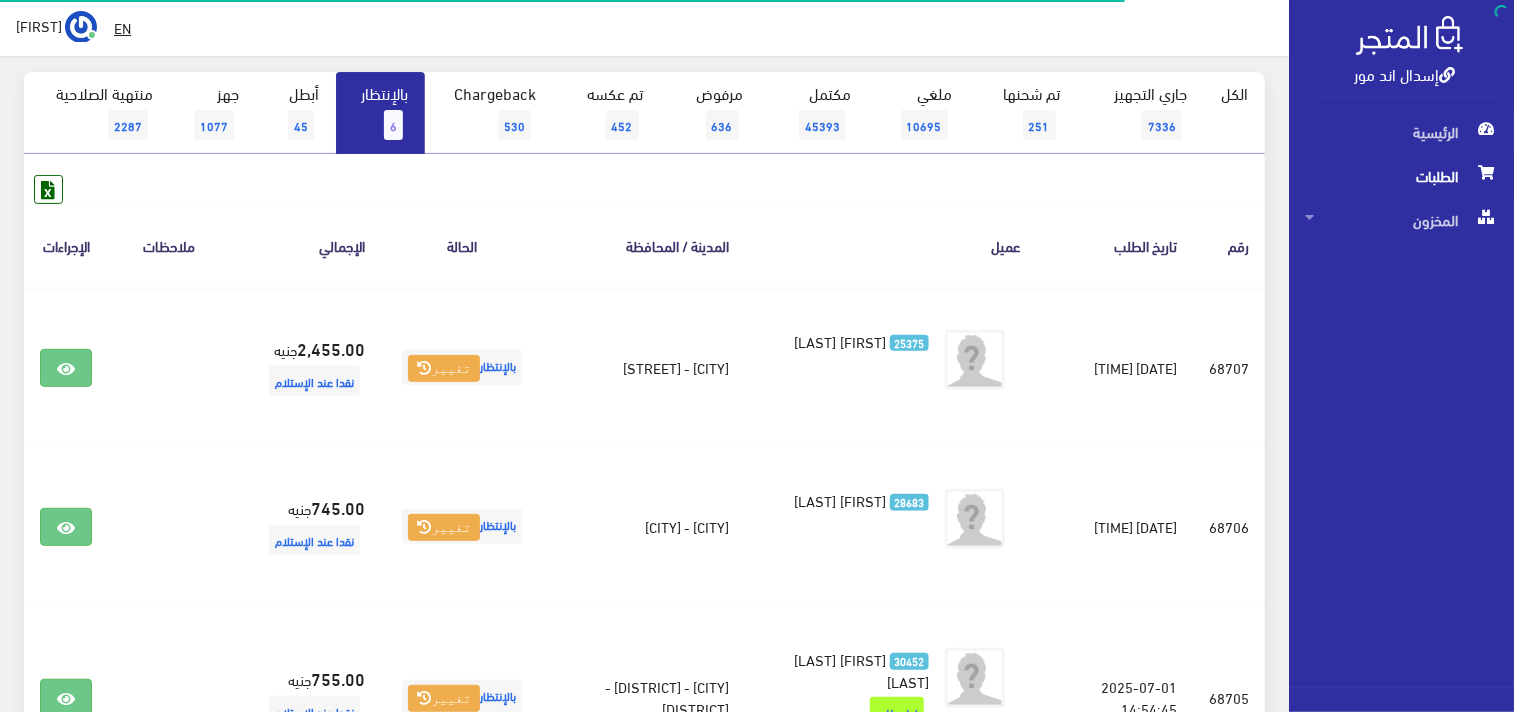 click on "بالإنتظار
6" at bounding box center [398, 113] 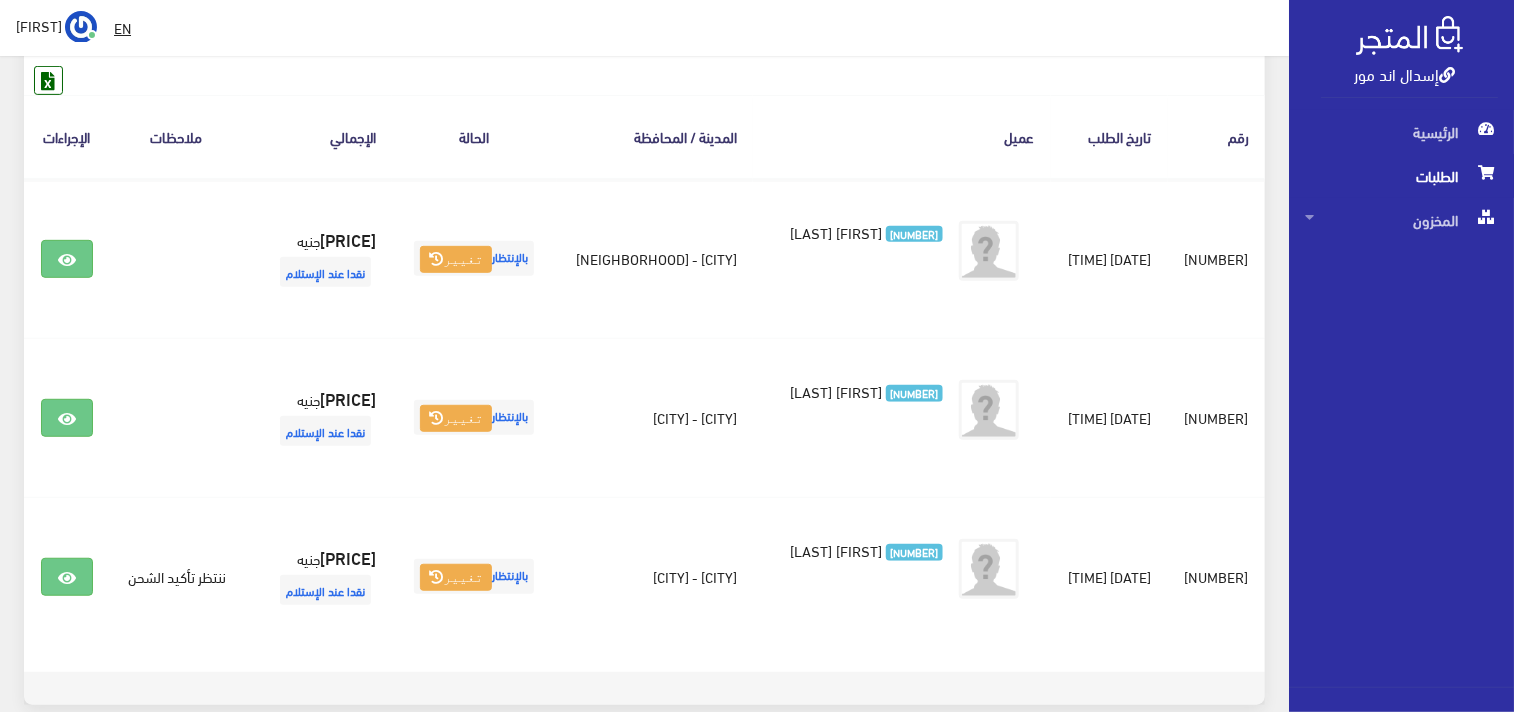 scroll, scrollTop: 333, scrollLeft: 0, axis: vertical 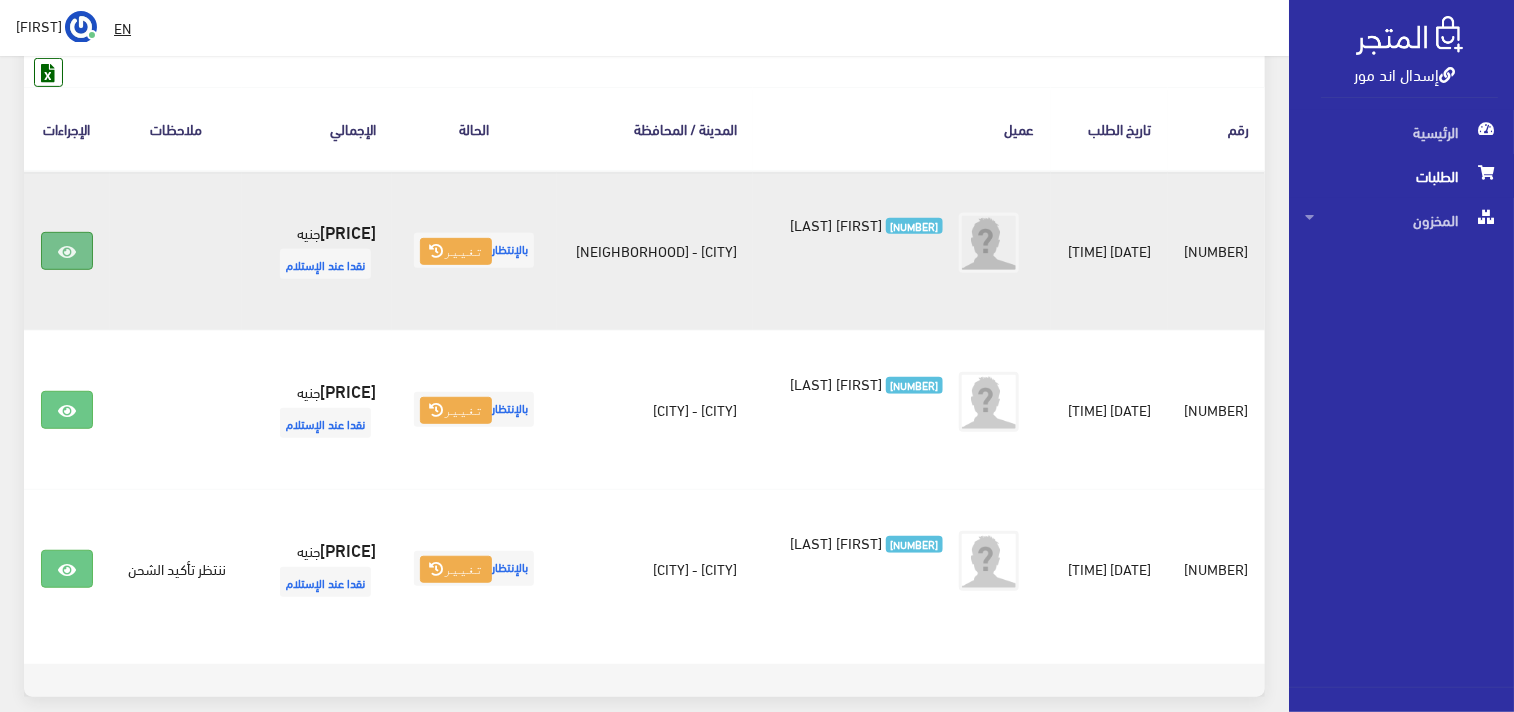 click at bounding box center [68, 228] 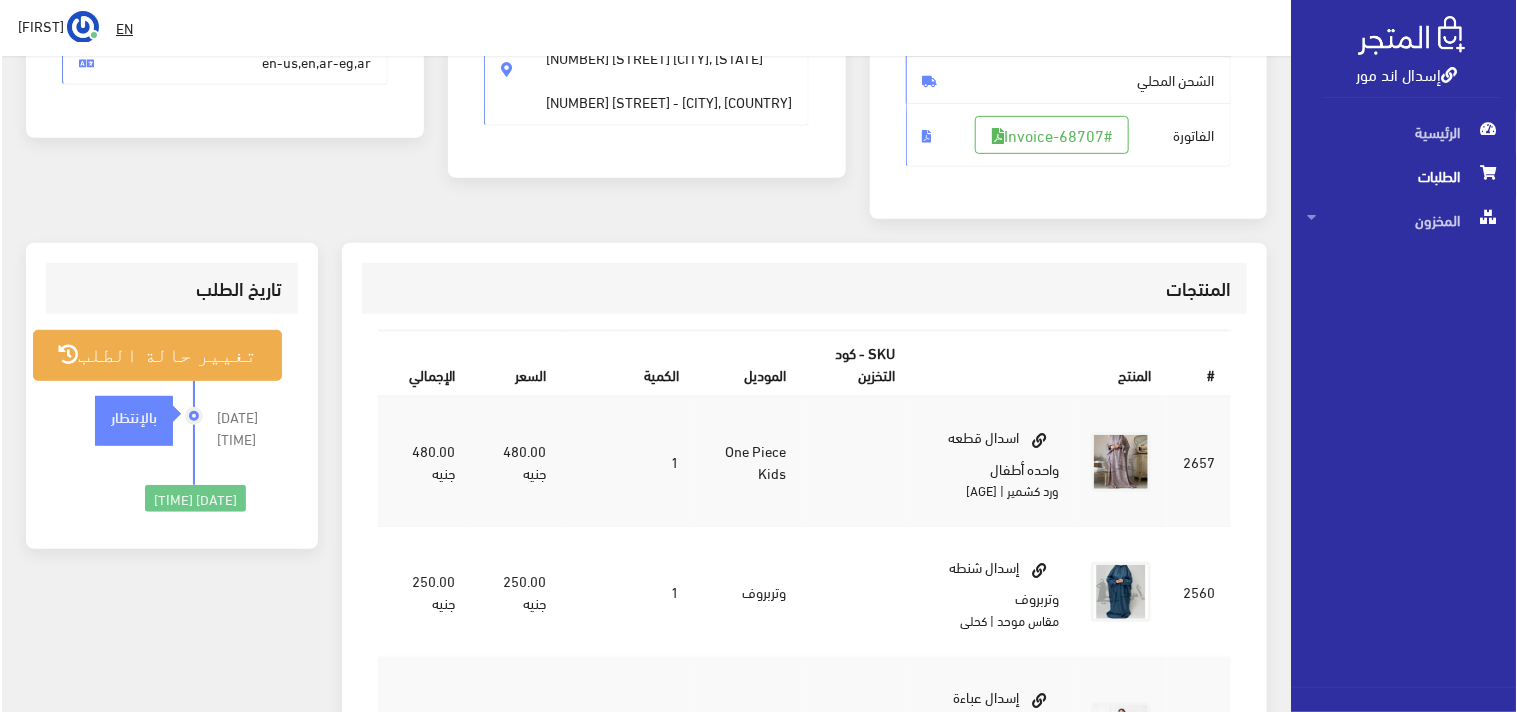 scroll, scrollTop: 333, scrollLeft: 0, axis: vertical 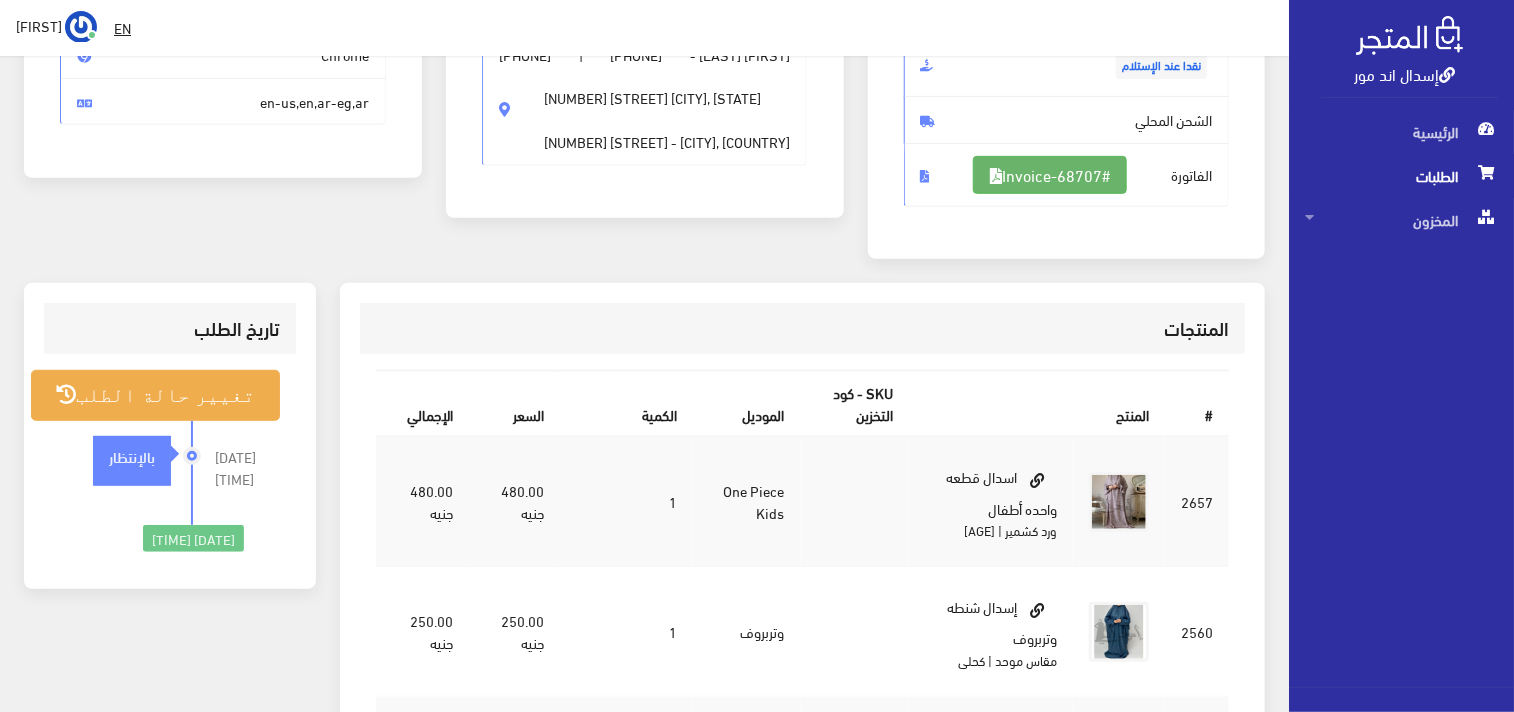 click on "#Invoice-68707" at bounding box center [1050, 175] 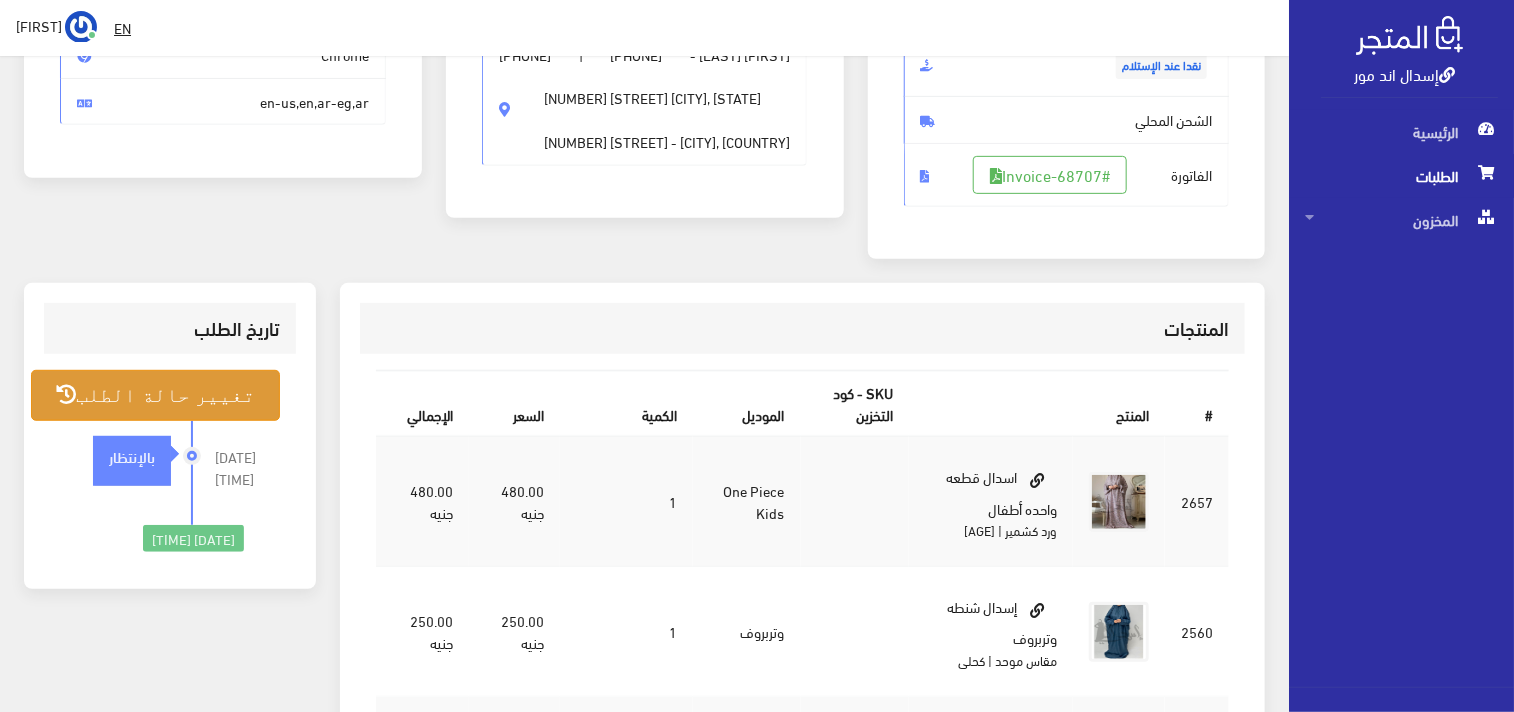 click on "تغيير حالة الطلب" at bounding box center [155, 419] 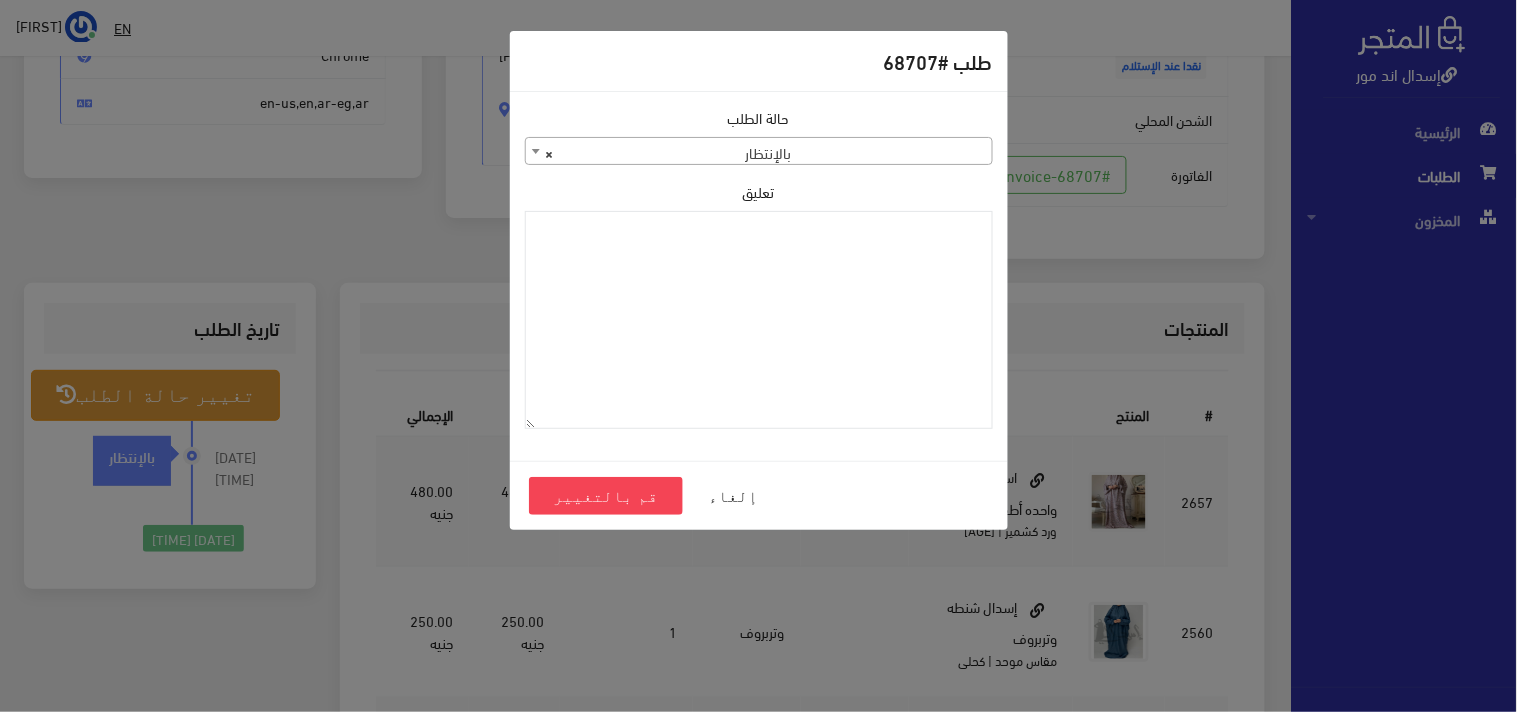 click on "× بالإنتظار" at bounding box center [759, 152] 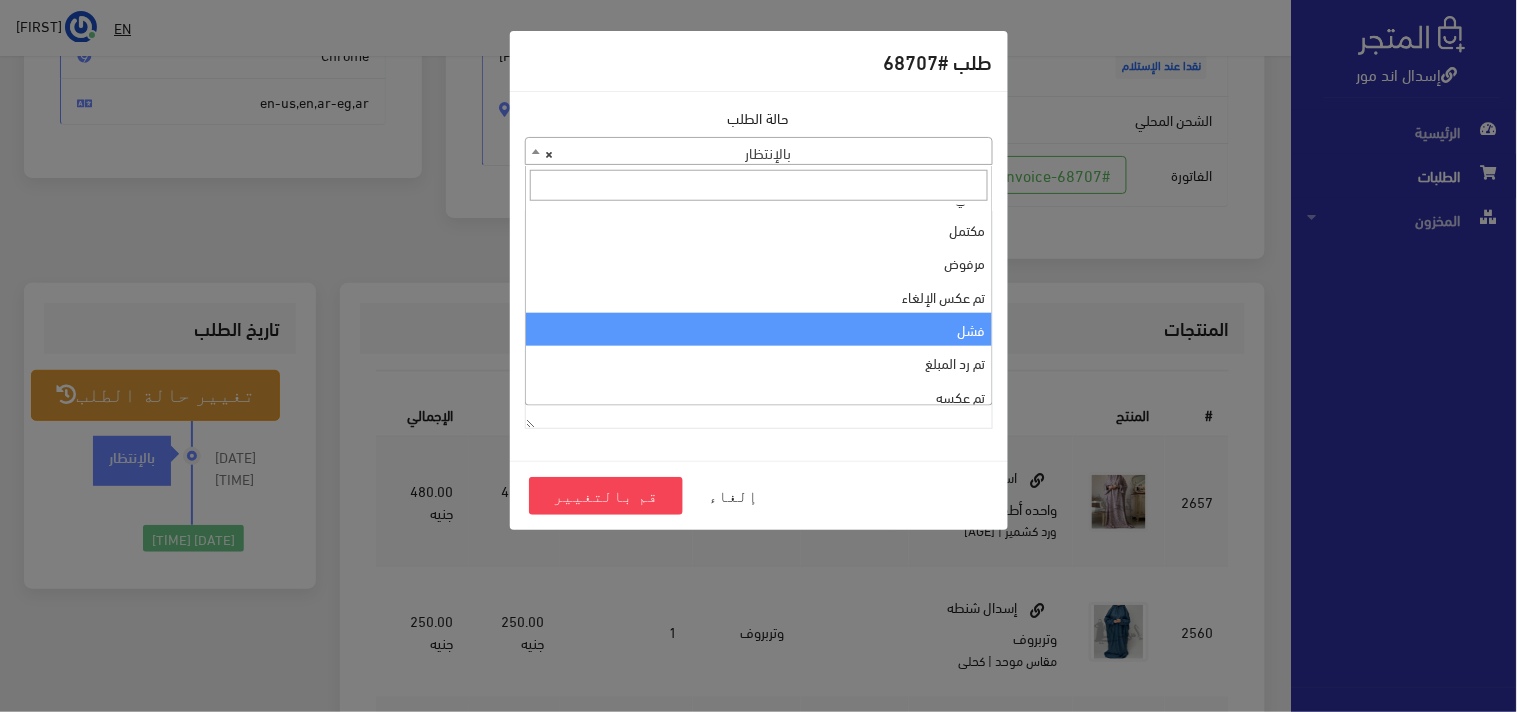scroll, scrollTop: 0, scrollLeft: 0, axis: both 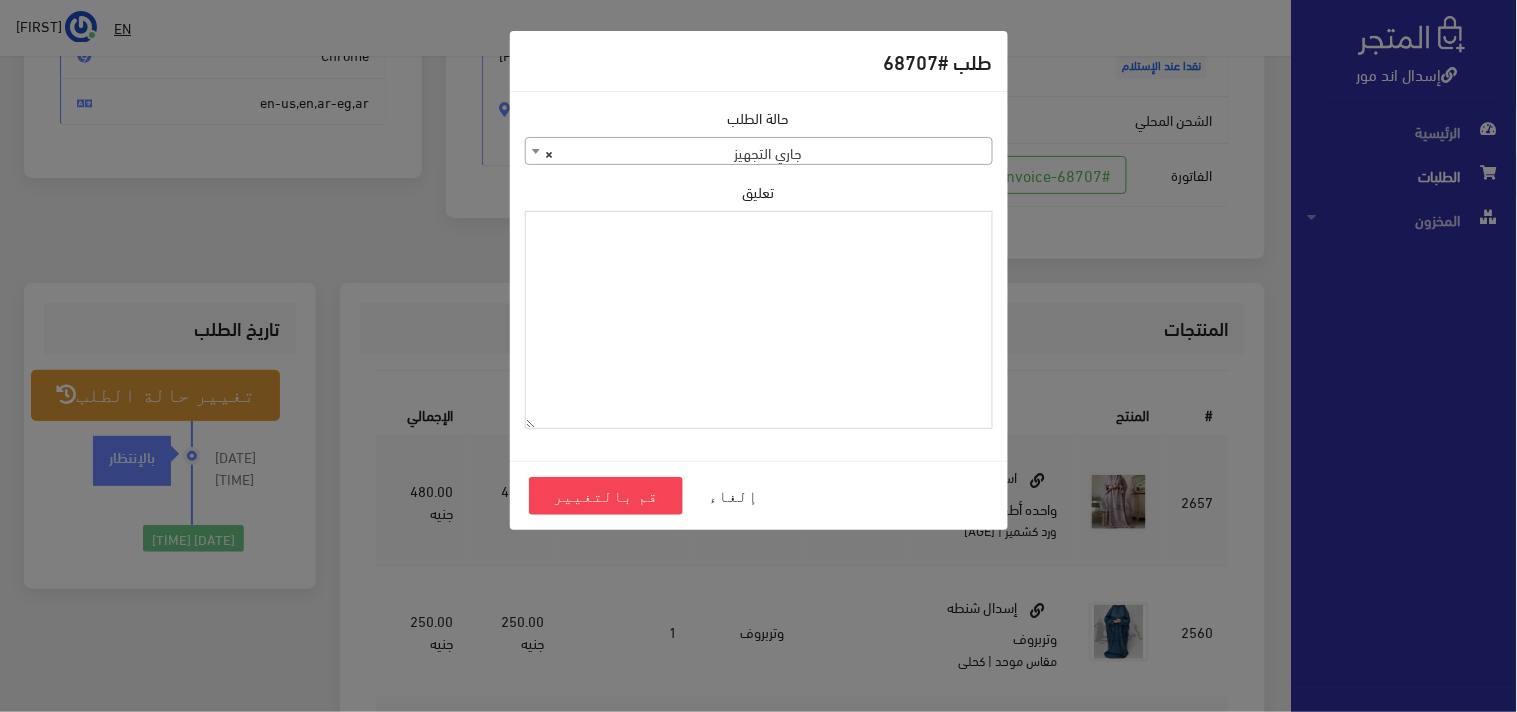 drag, startPoint x: 837, startPoint y: 278, endPoint x: 851, endPoint y: 283, distance: 14.866069 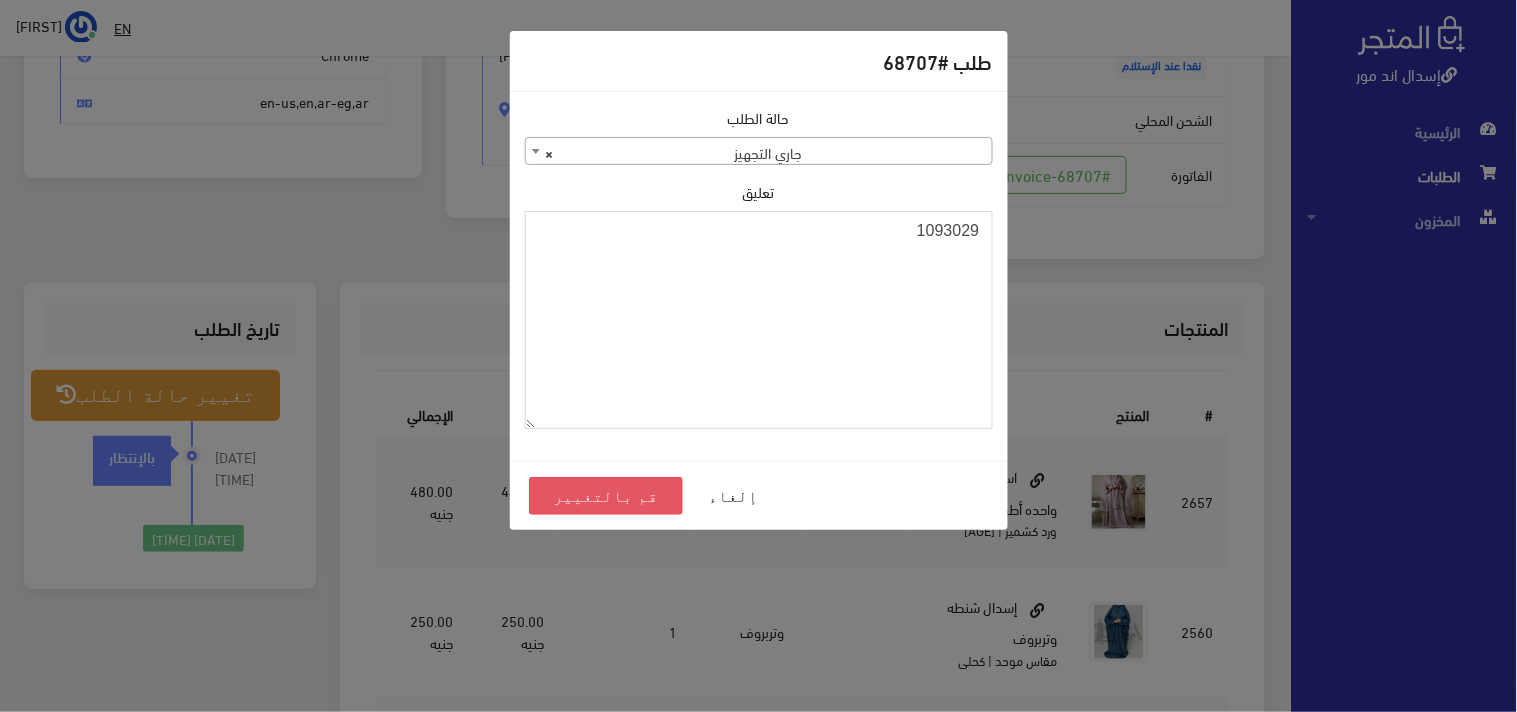 type on "1093029" 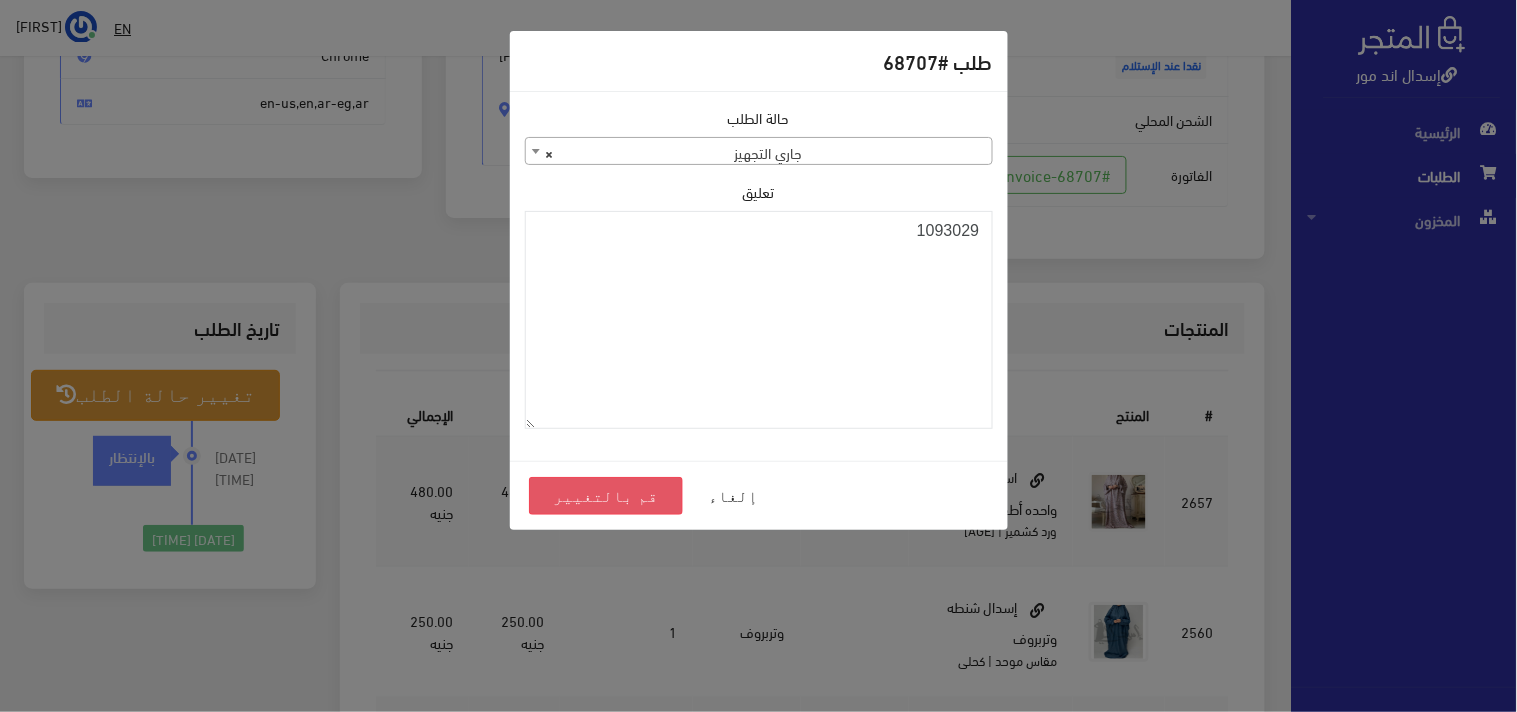 click on "قم بالتغيير" at bounding box center (606, 496) 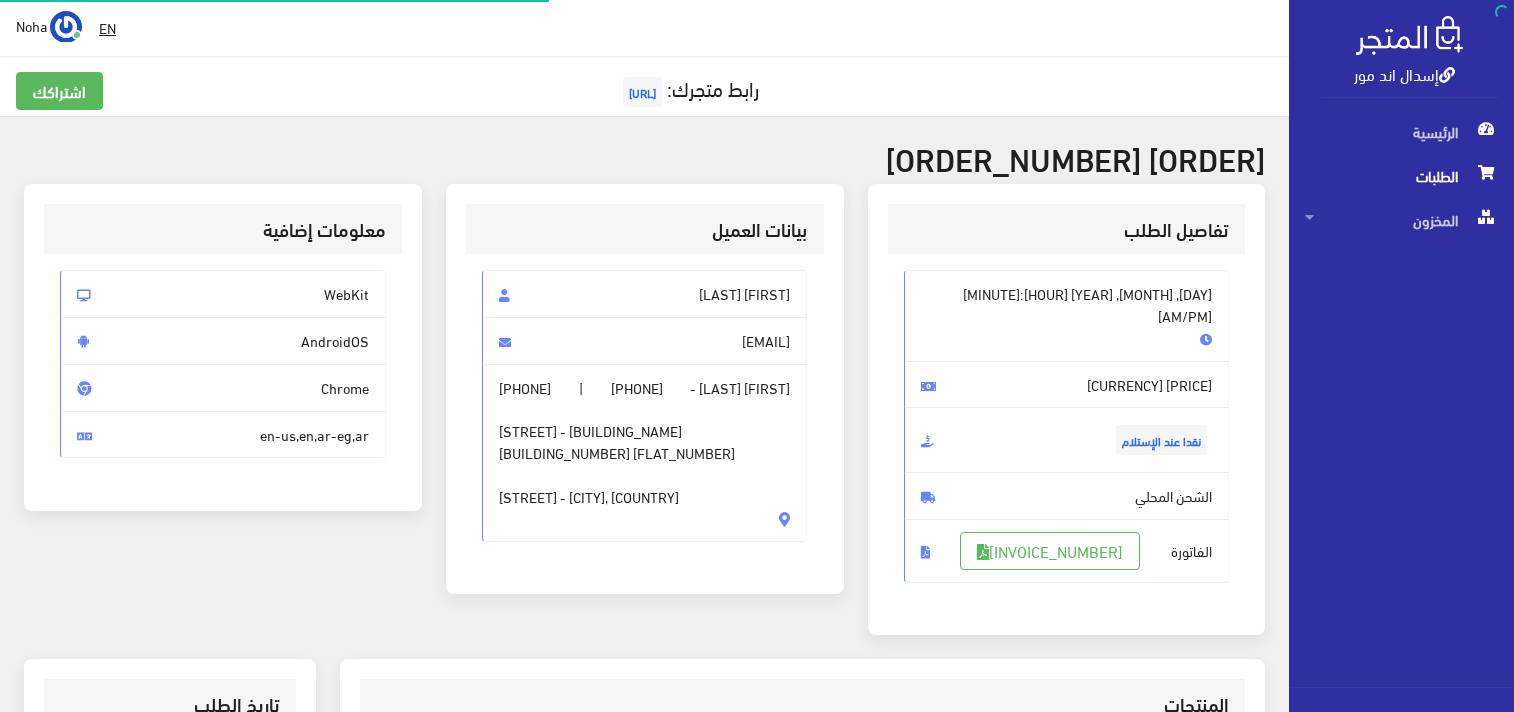scroll, scrollTop: 0, scrollLeft: 0, axis: both 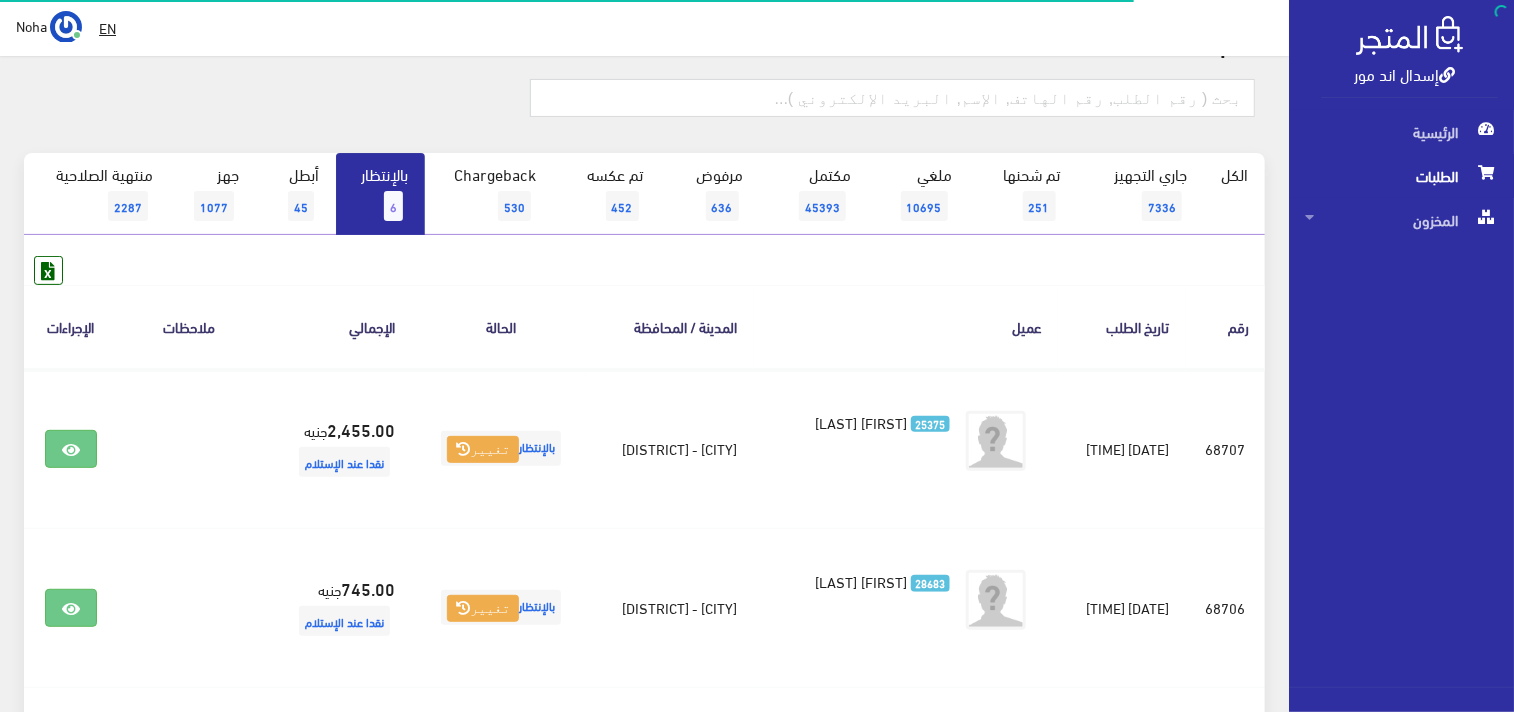 click on "بالإنتظار
[NUMBER]" at bounding box center [386, 194] 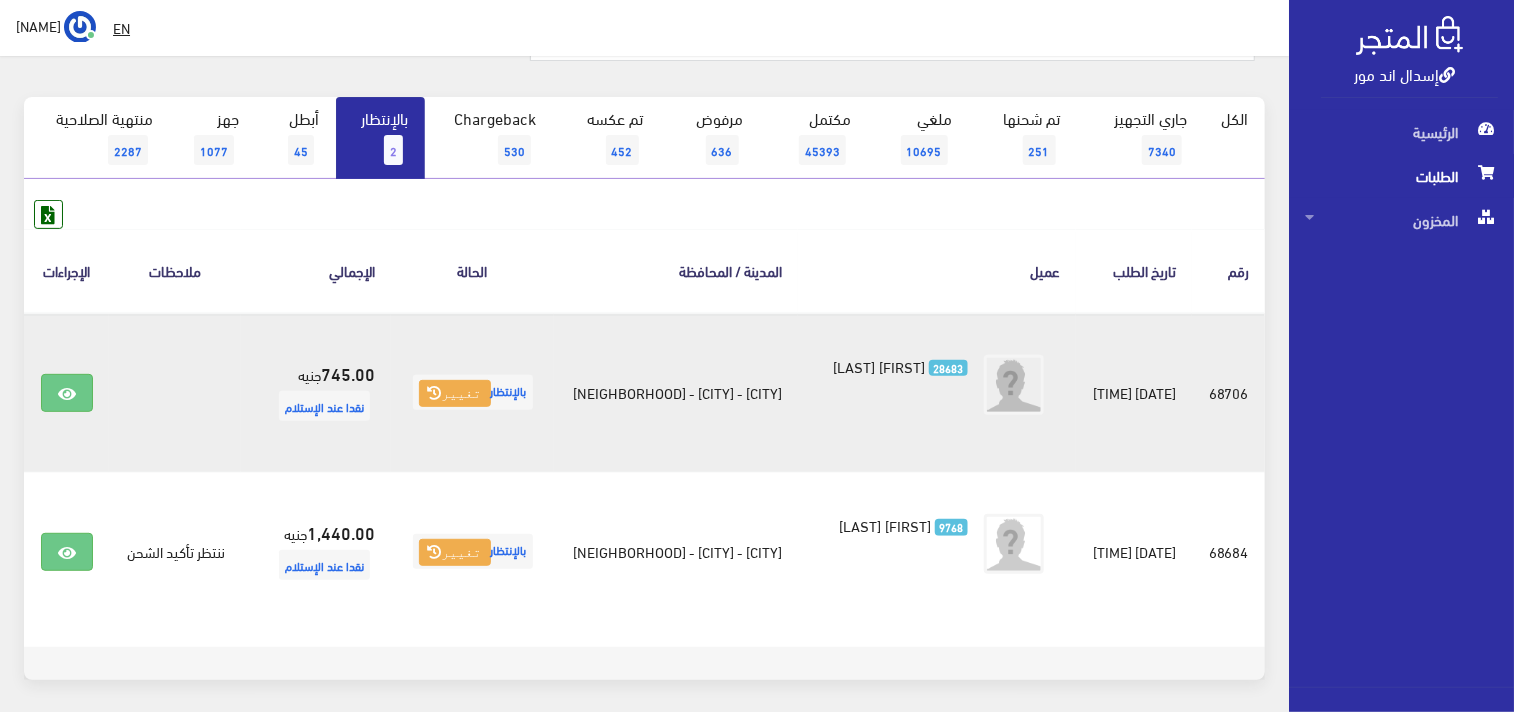 scroll, scrollTop: 222, scrollLeft: 0, axis: vertical 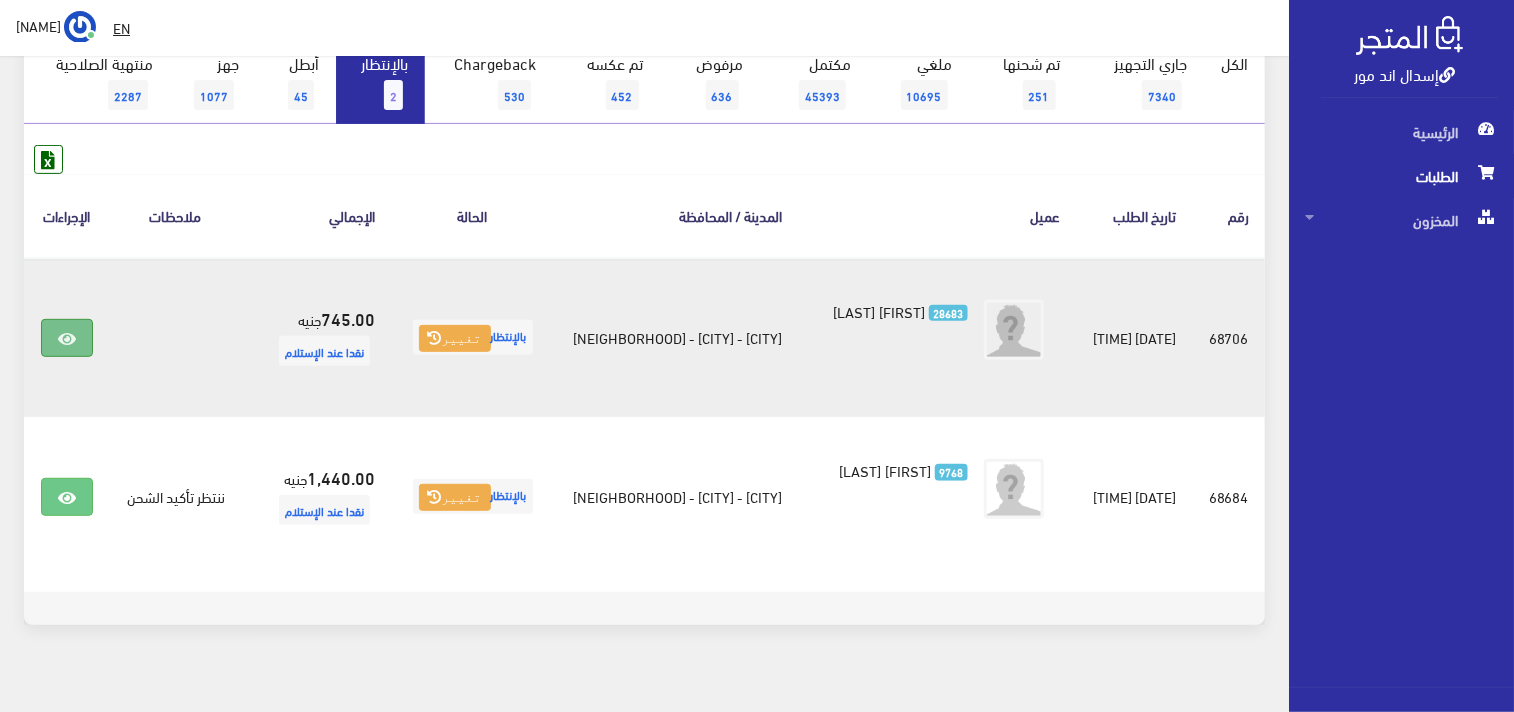 click at bounding box center (71, 338) 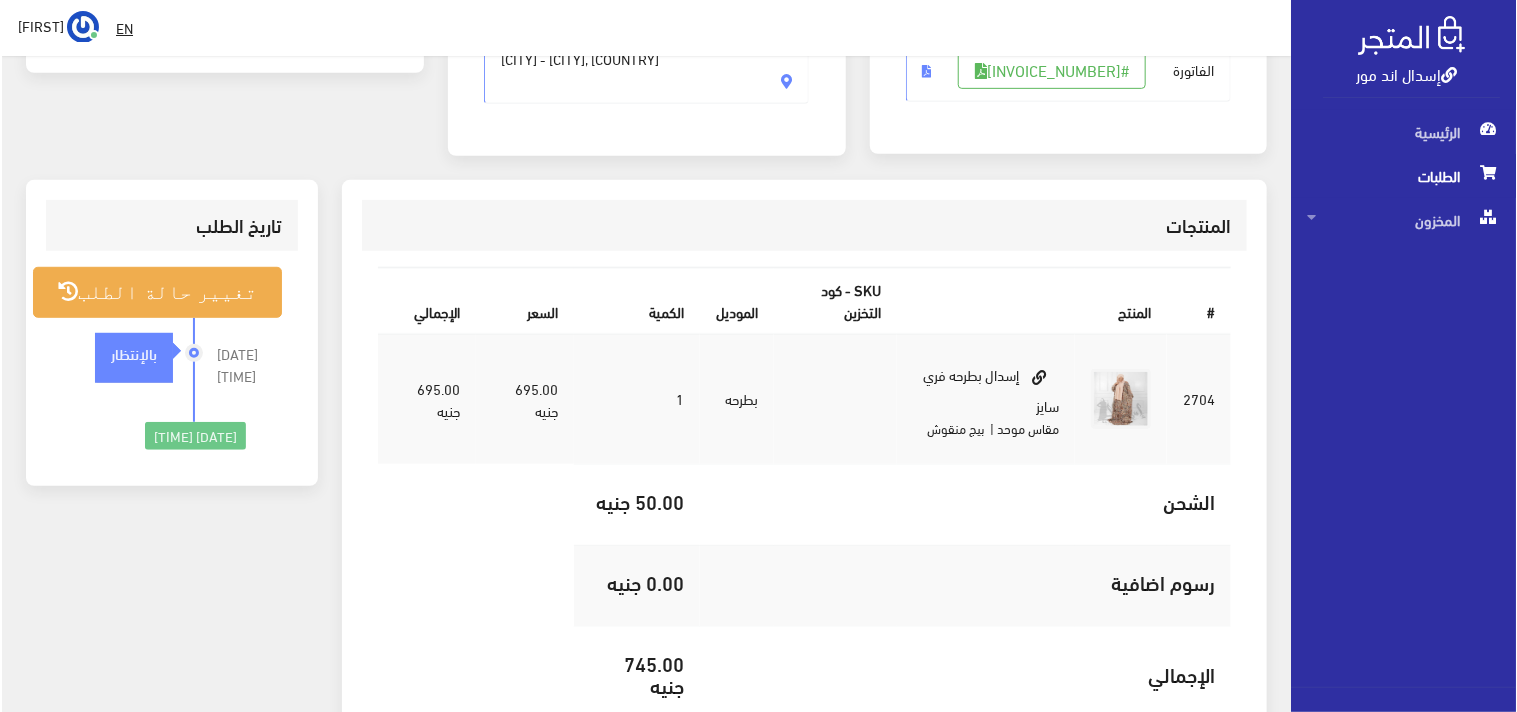 scroll, scrollTop: 444, scrollLeft: 0, axis: vertical 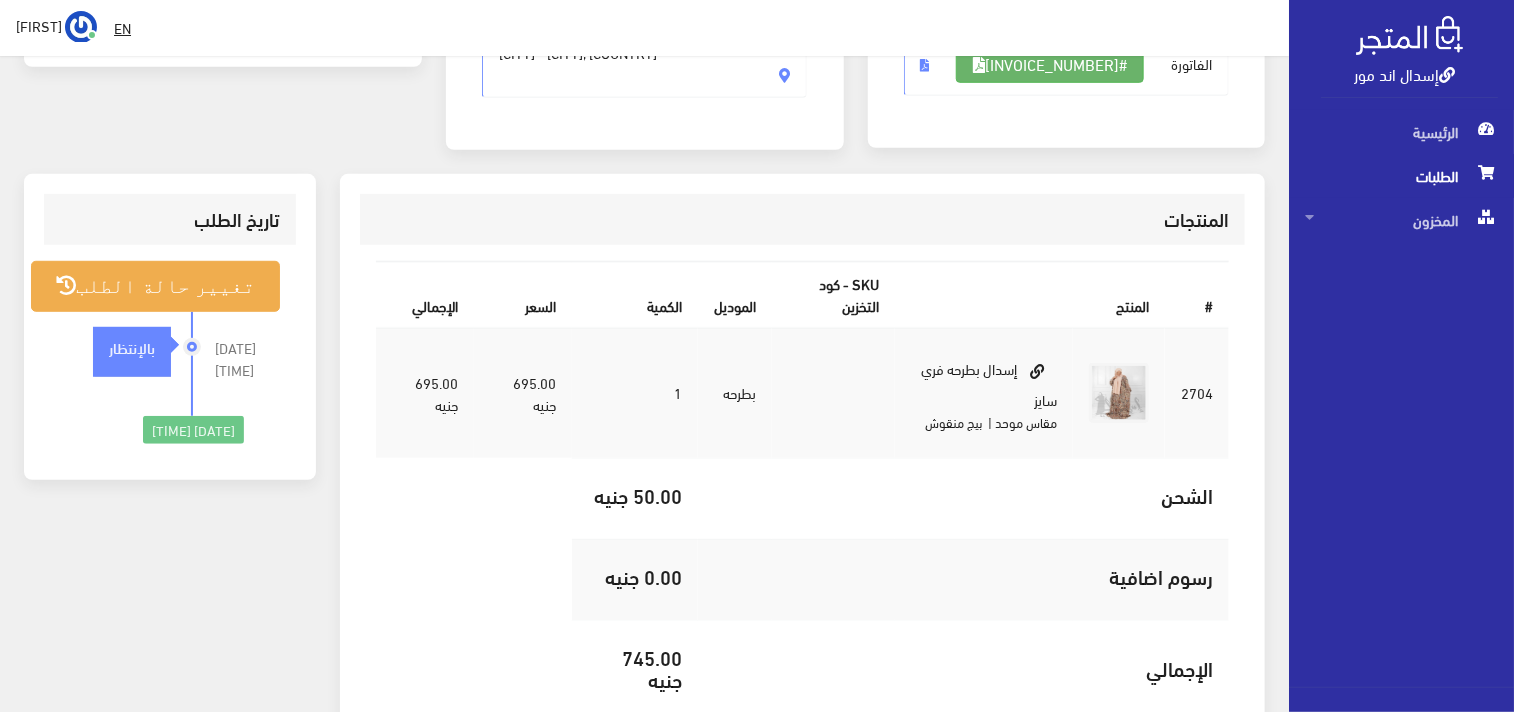 click on "#Invoice-68706" at bounding box center [1050, 64] 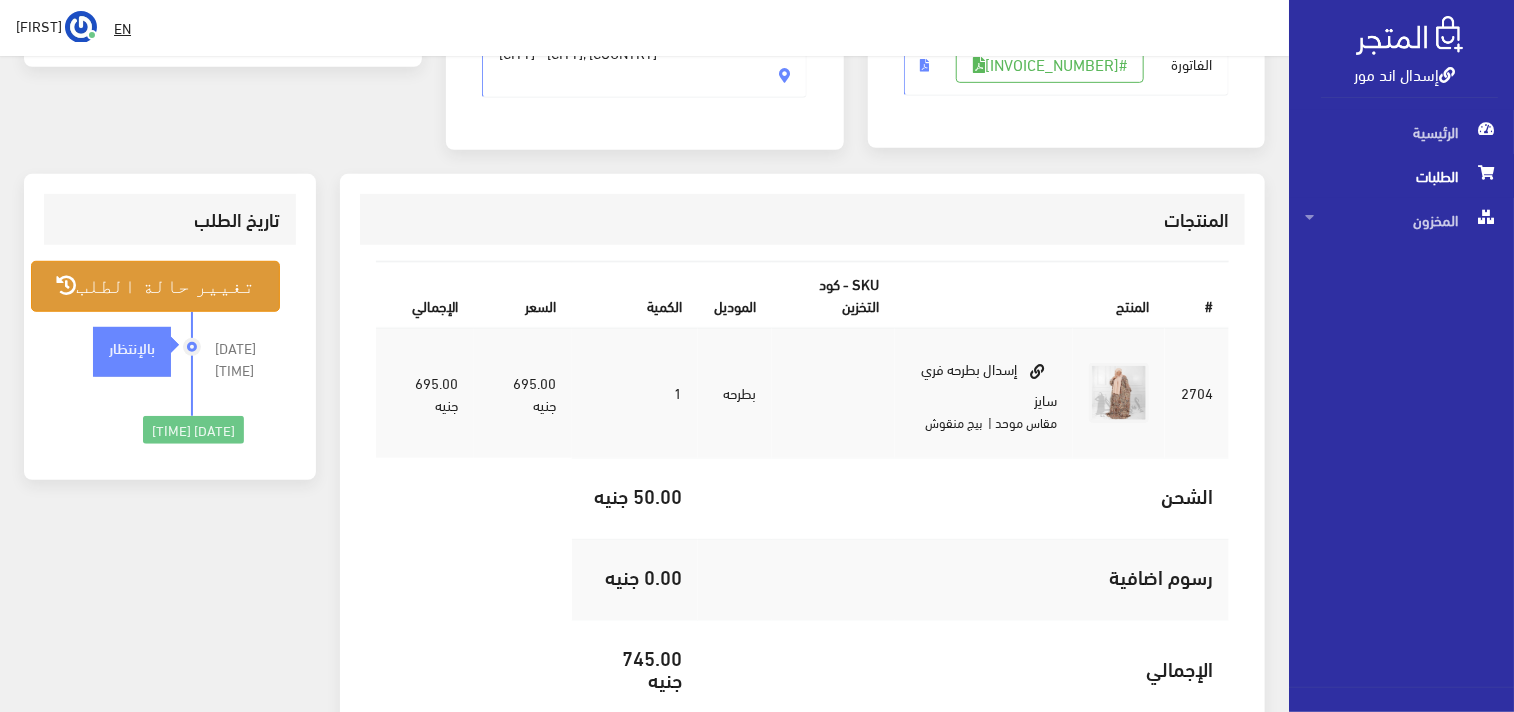 click on "تغيير حالة الطلب" at bounding box center [155, 286] 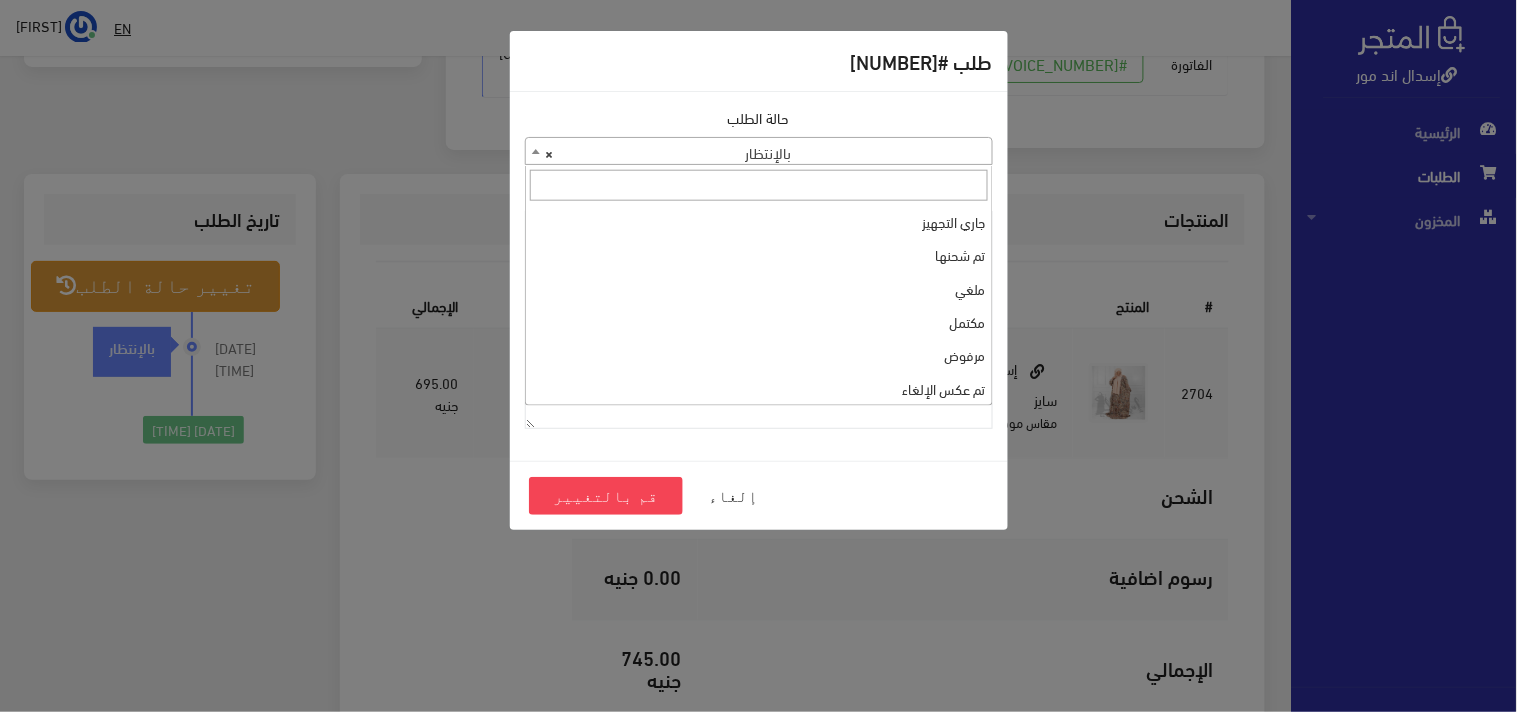 click on "× بالإنتظار" at bounding box center (759, 152) 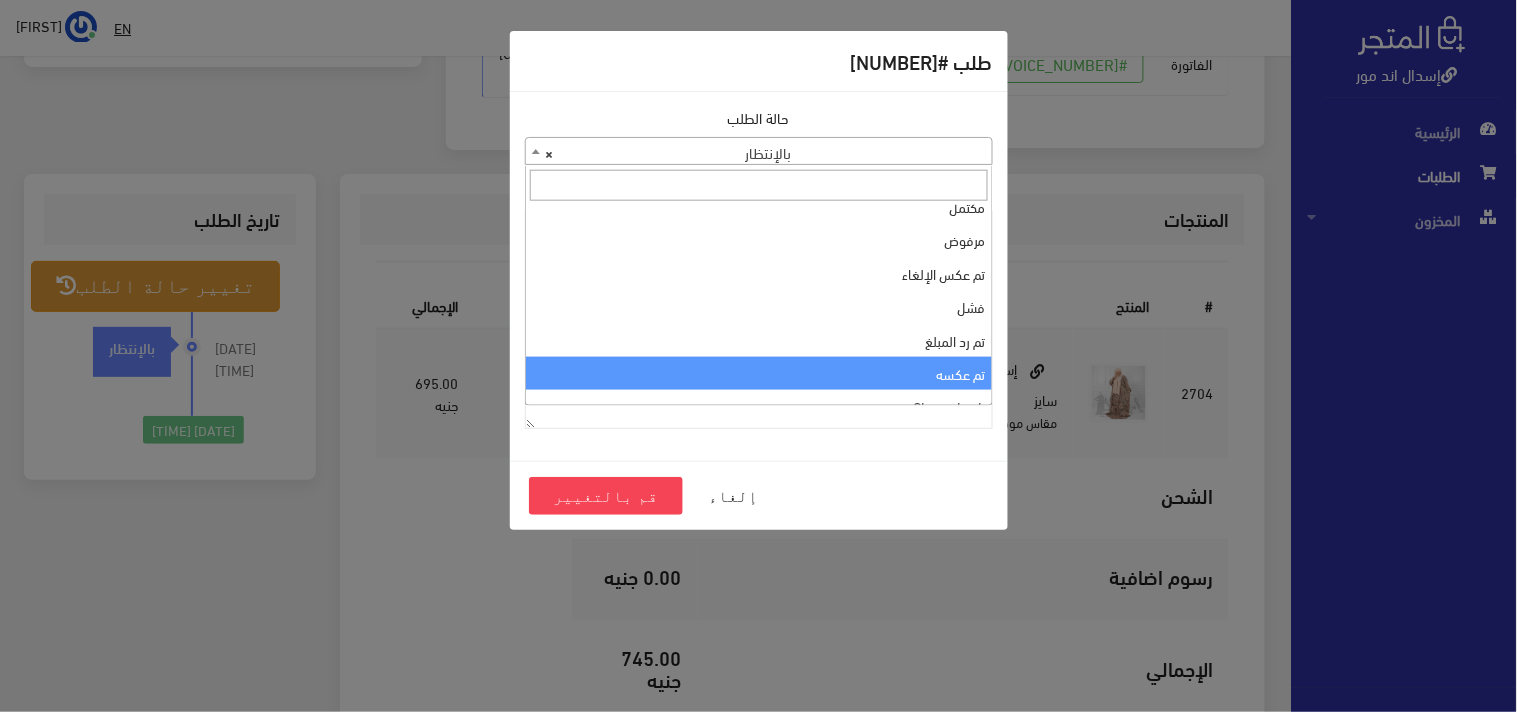 scroll, scrollTop: 0, scrollLeft: 0, axis: both 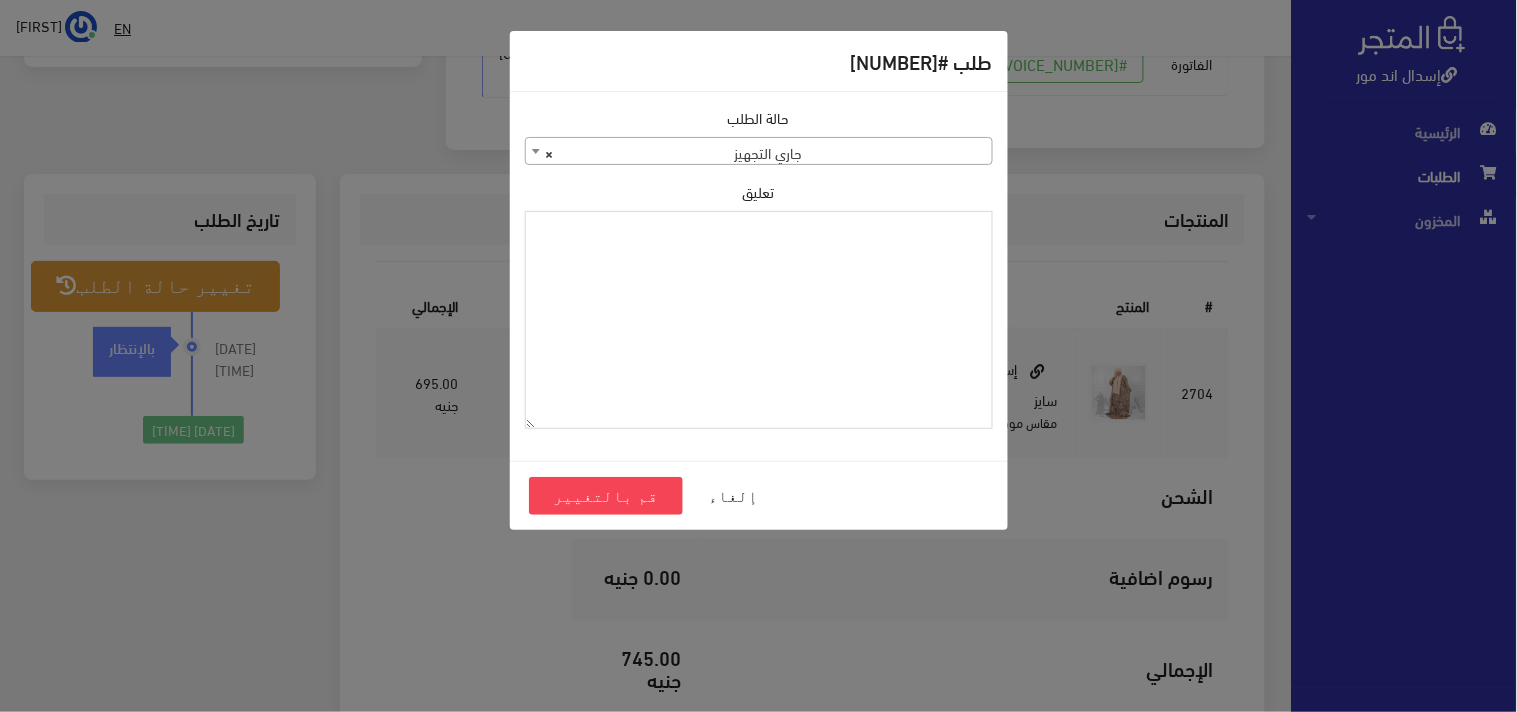 paste on "1093029" 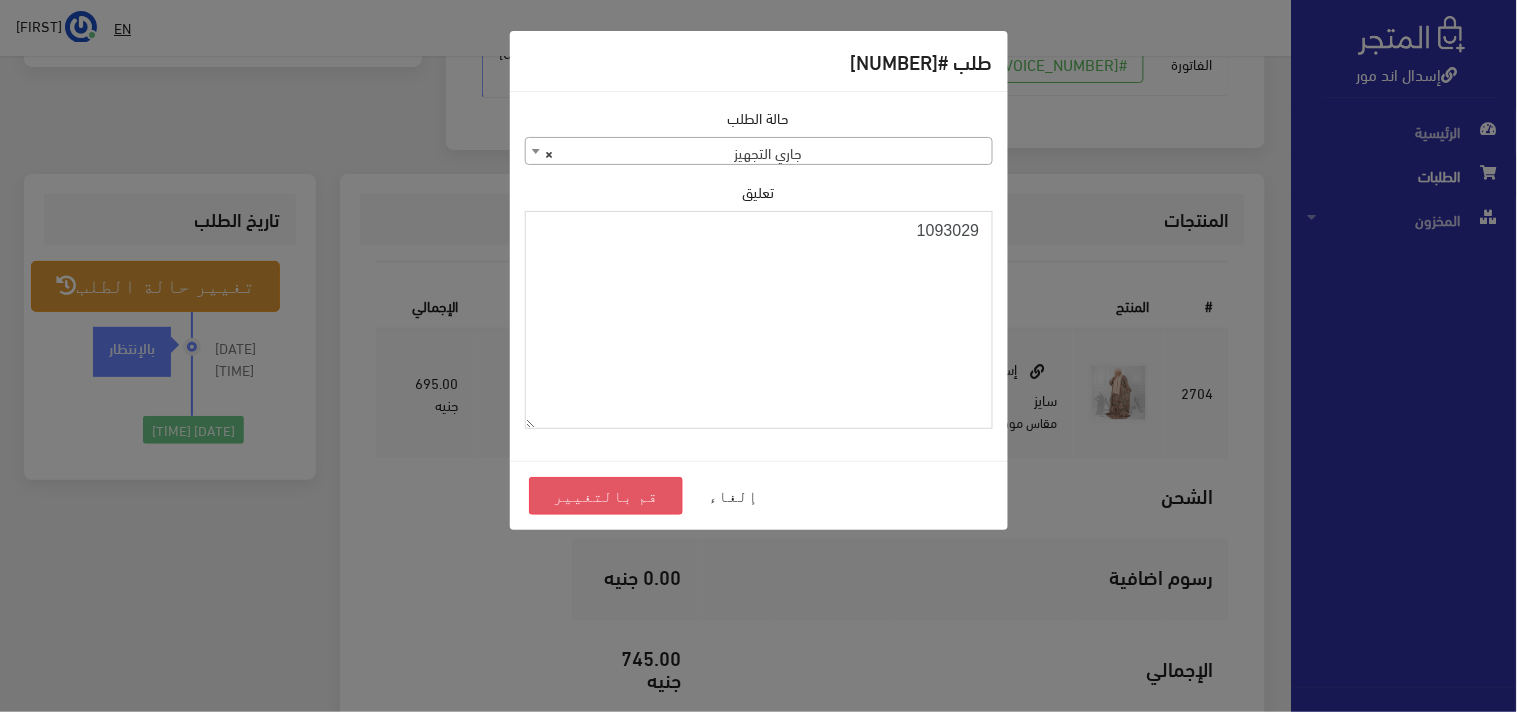 type on "1093029" 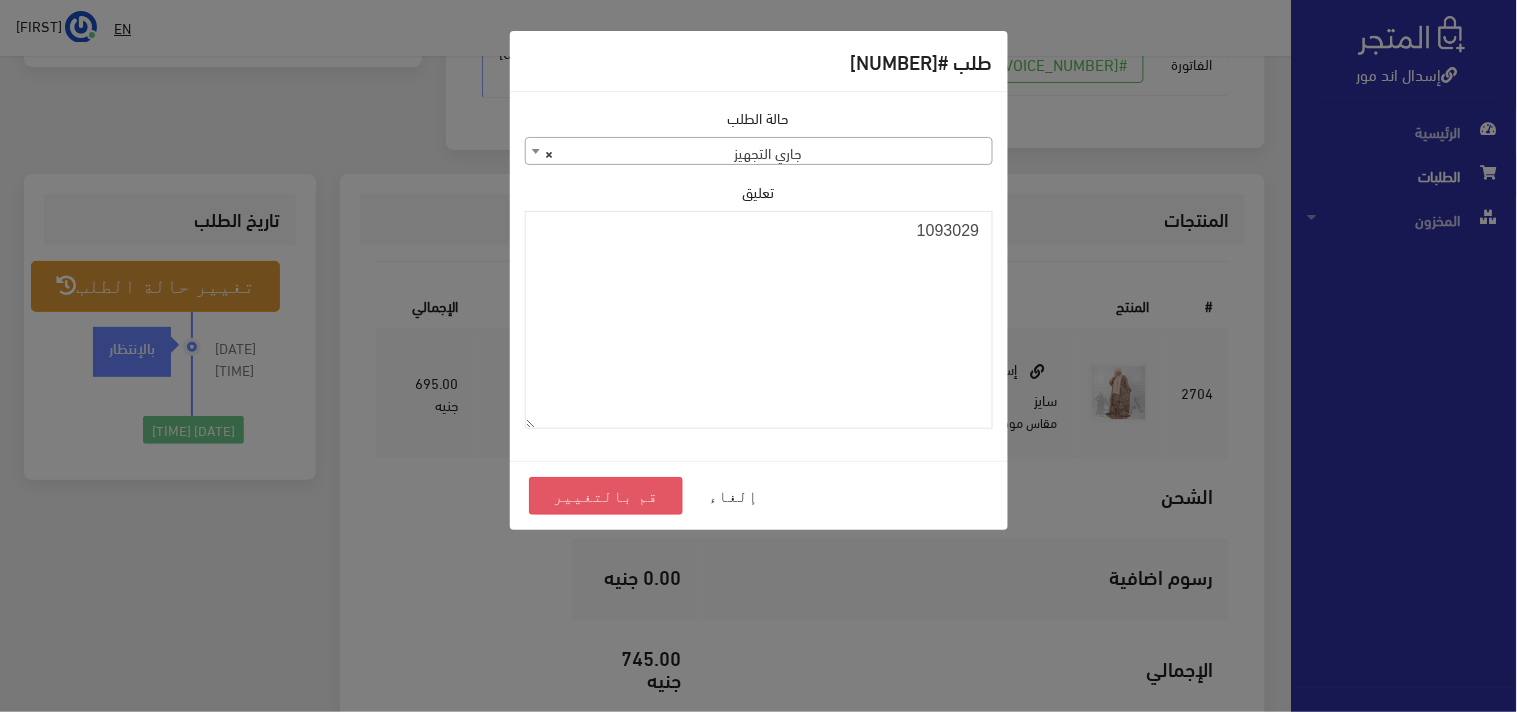 click on "قم بالتغيير" at bounding box center (606, 496) 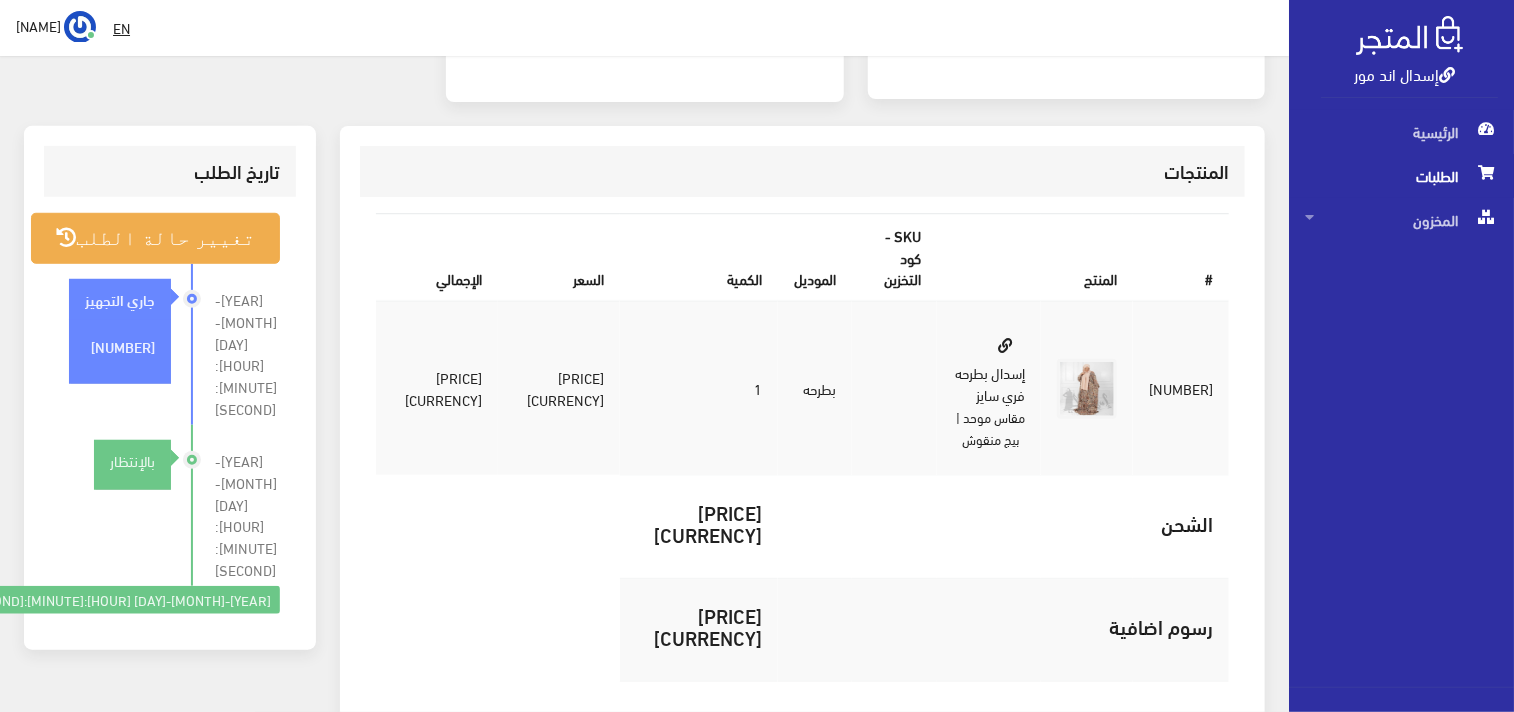 scroll, scrollTop: 641, scrollLeft: 0, axis: vertical 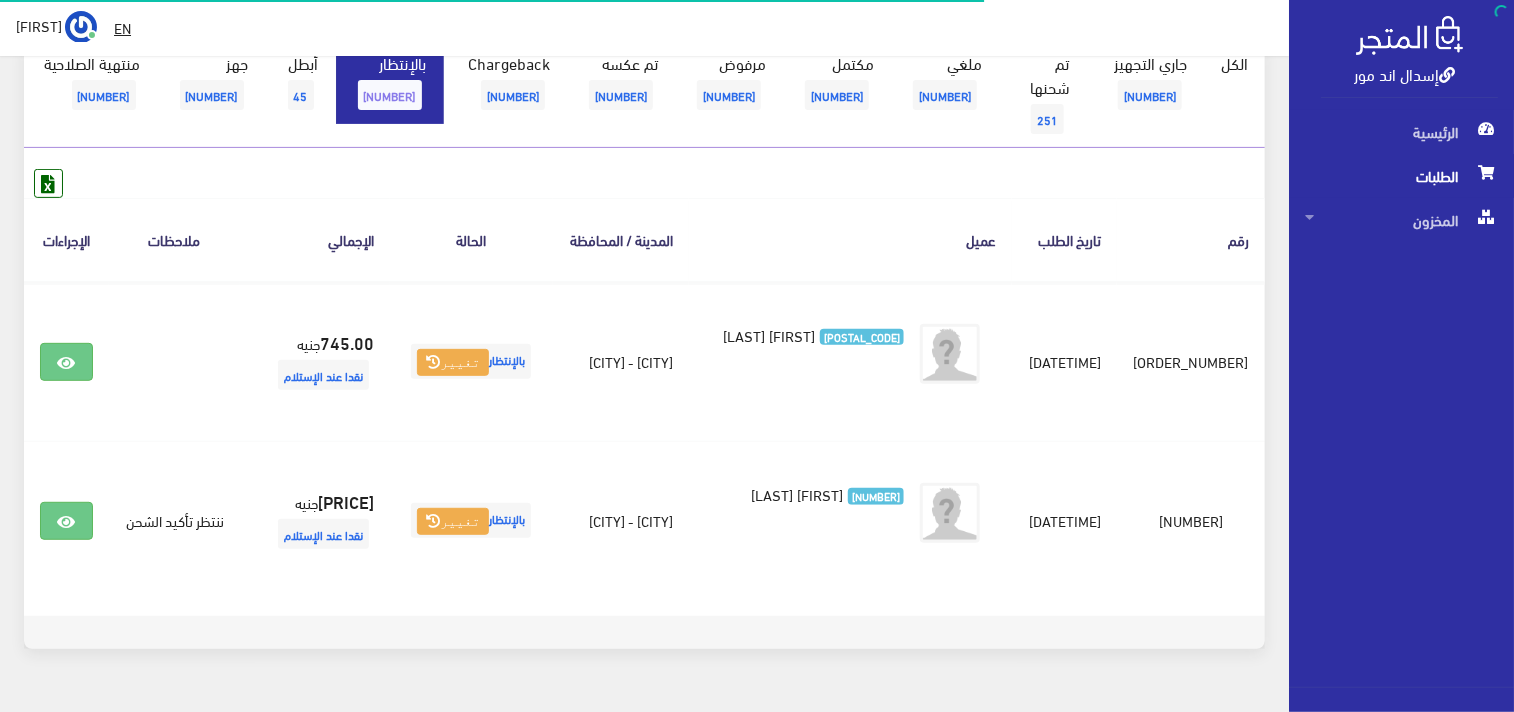 click on "[STATUS]
[NUMBER]" at bounding box center [380, 83] 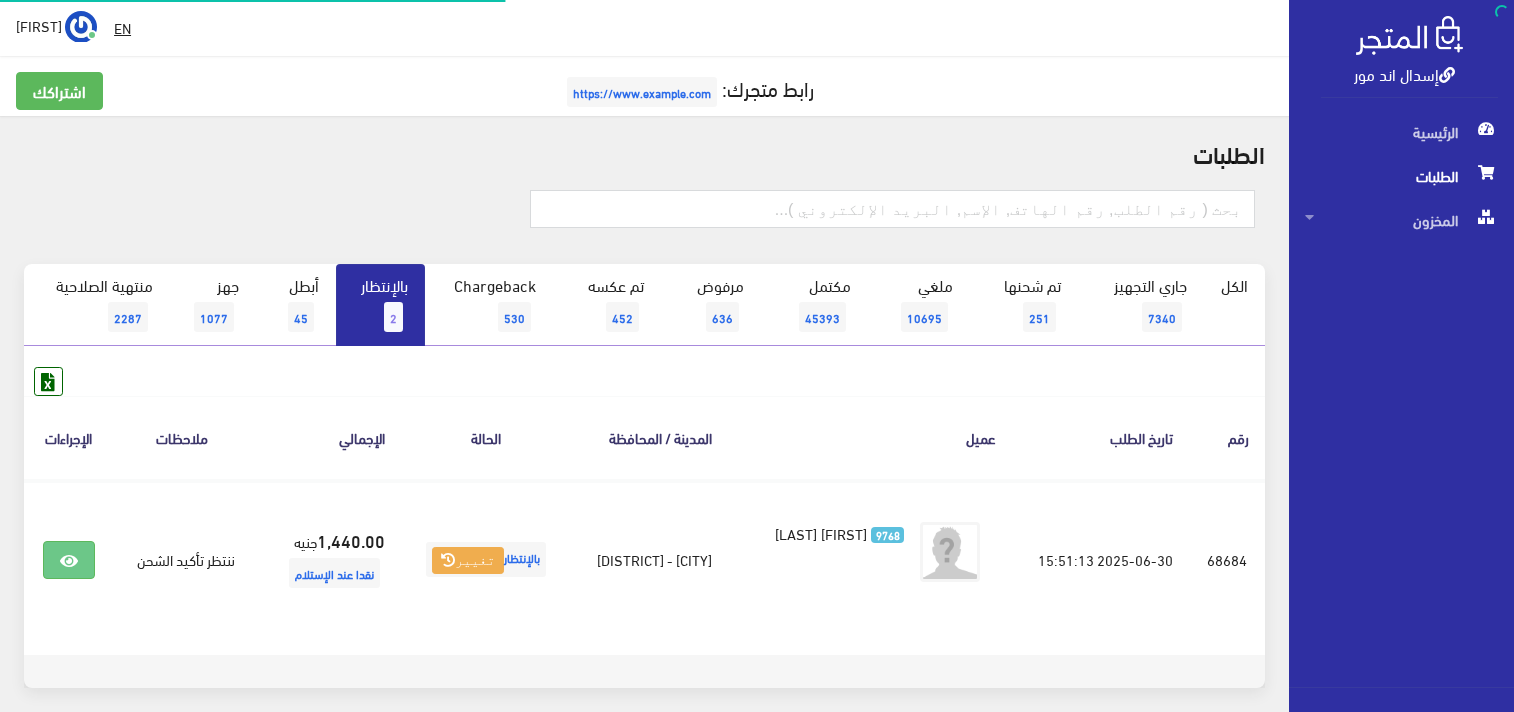 scroll, scrollTop: 0, scrollLeft: 0, axis: both 